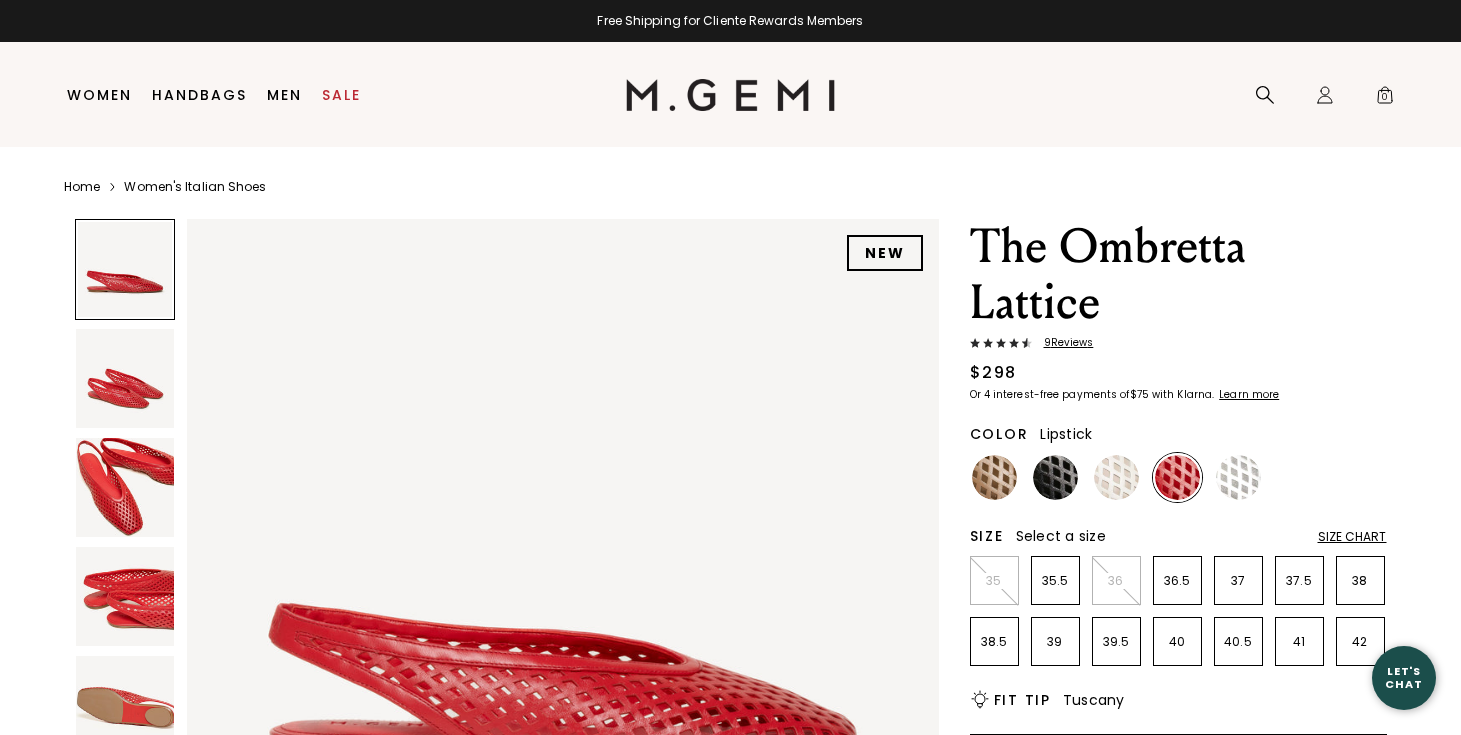 scroll, scrollTop: 0, scrollLeft: 0, axis: both 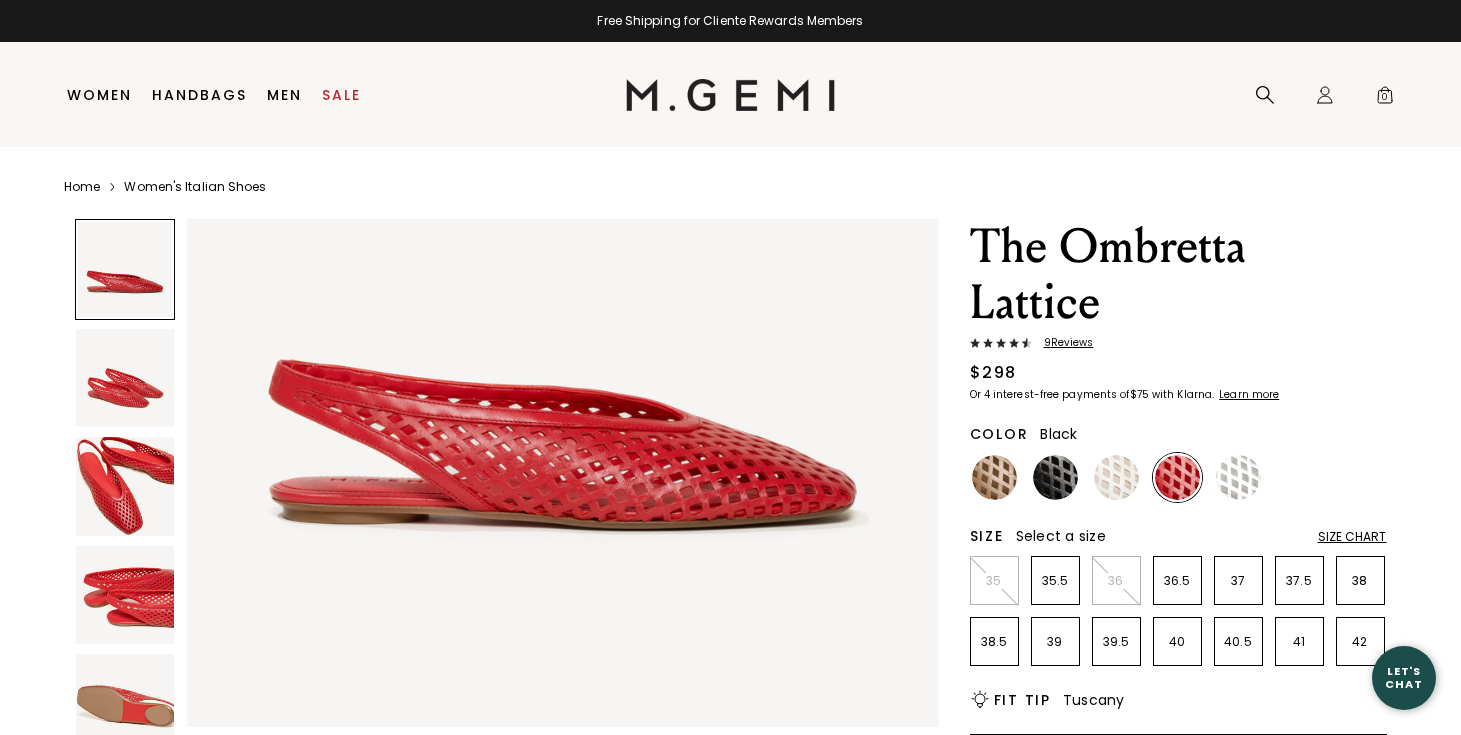 click at bounding box center (1055, 477) 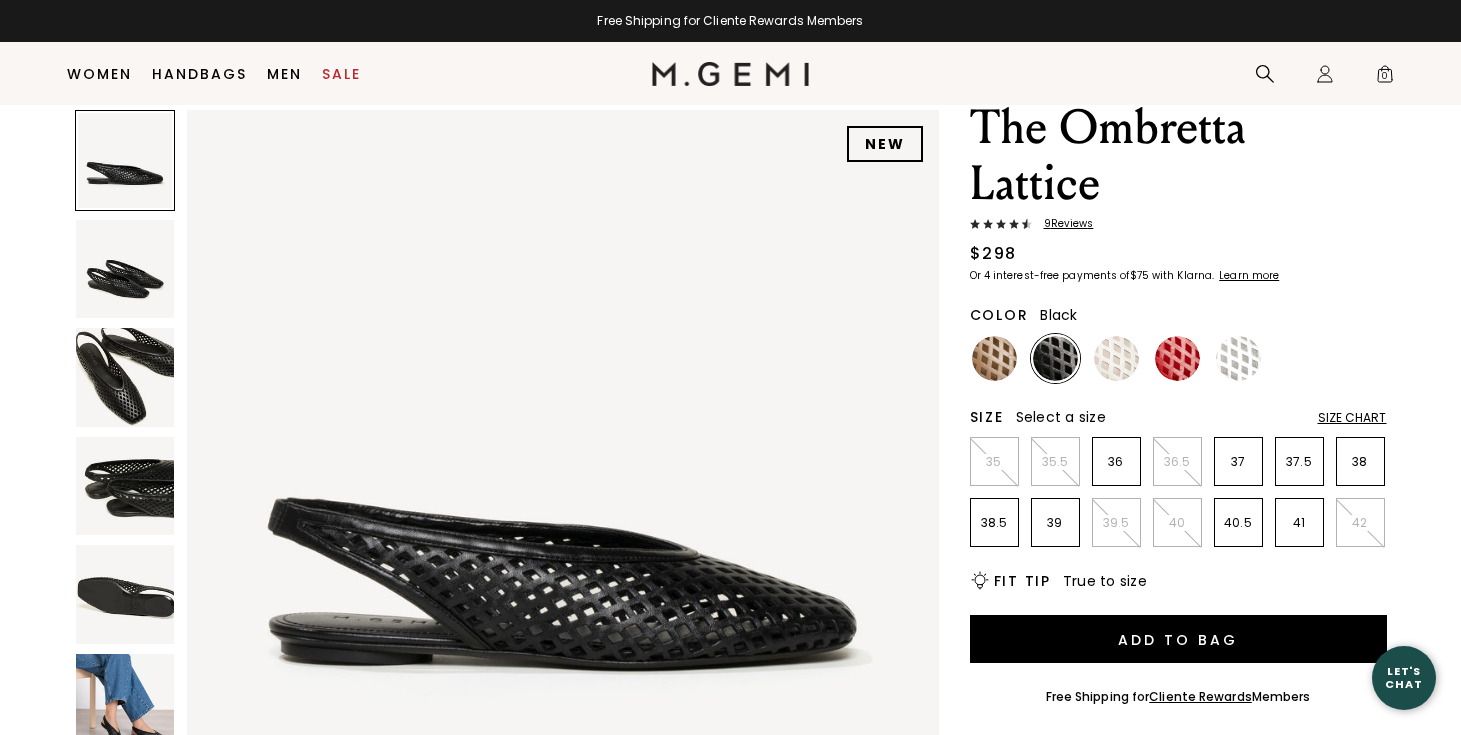 scroll, scrollTop: 80, scrollLeft: 0, axis: vertical 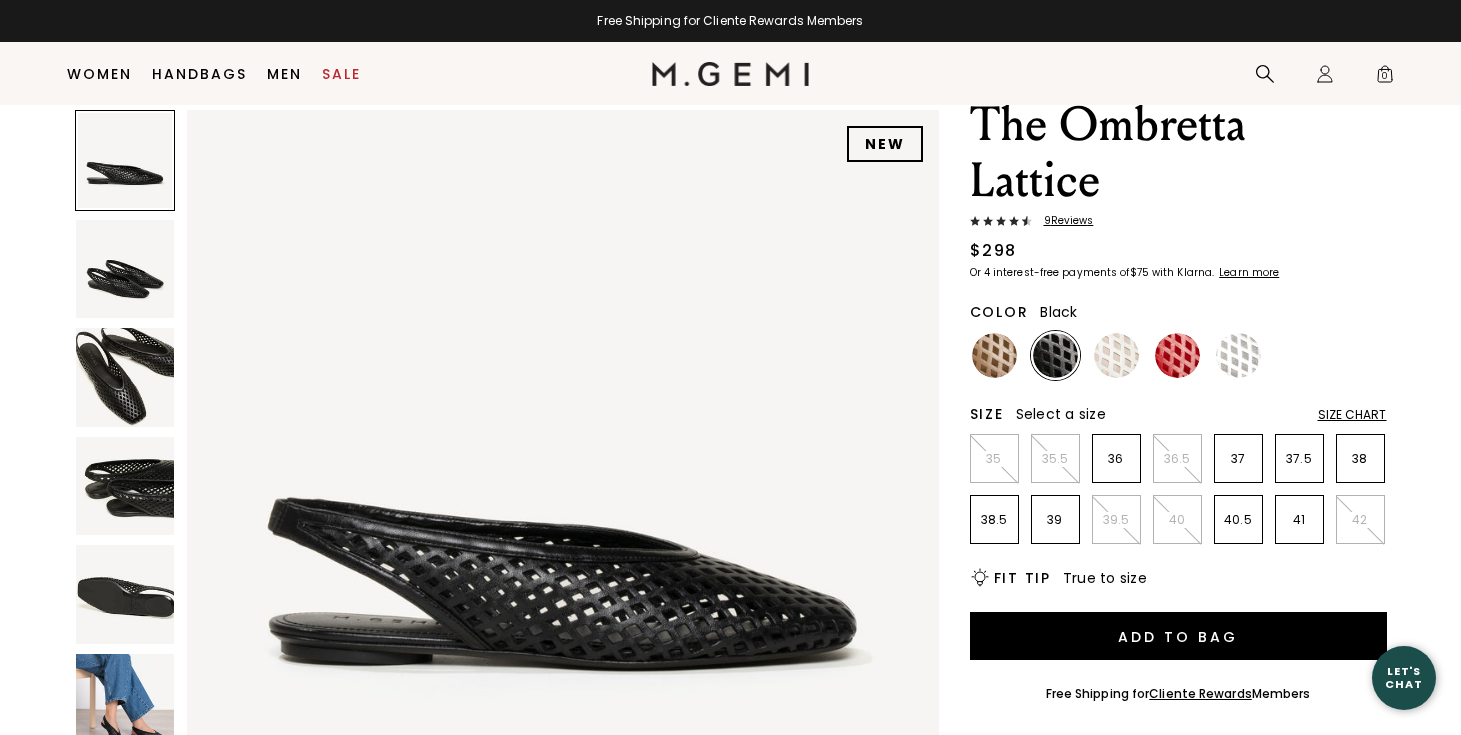 click at bounding box center [125, 377] 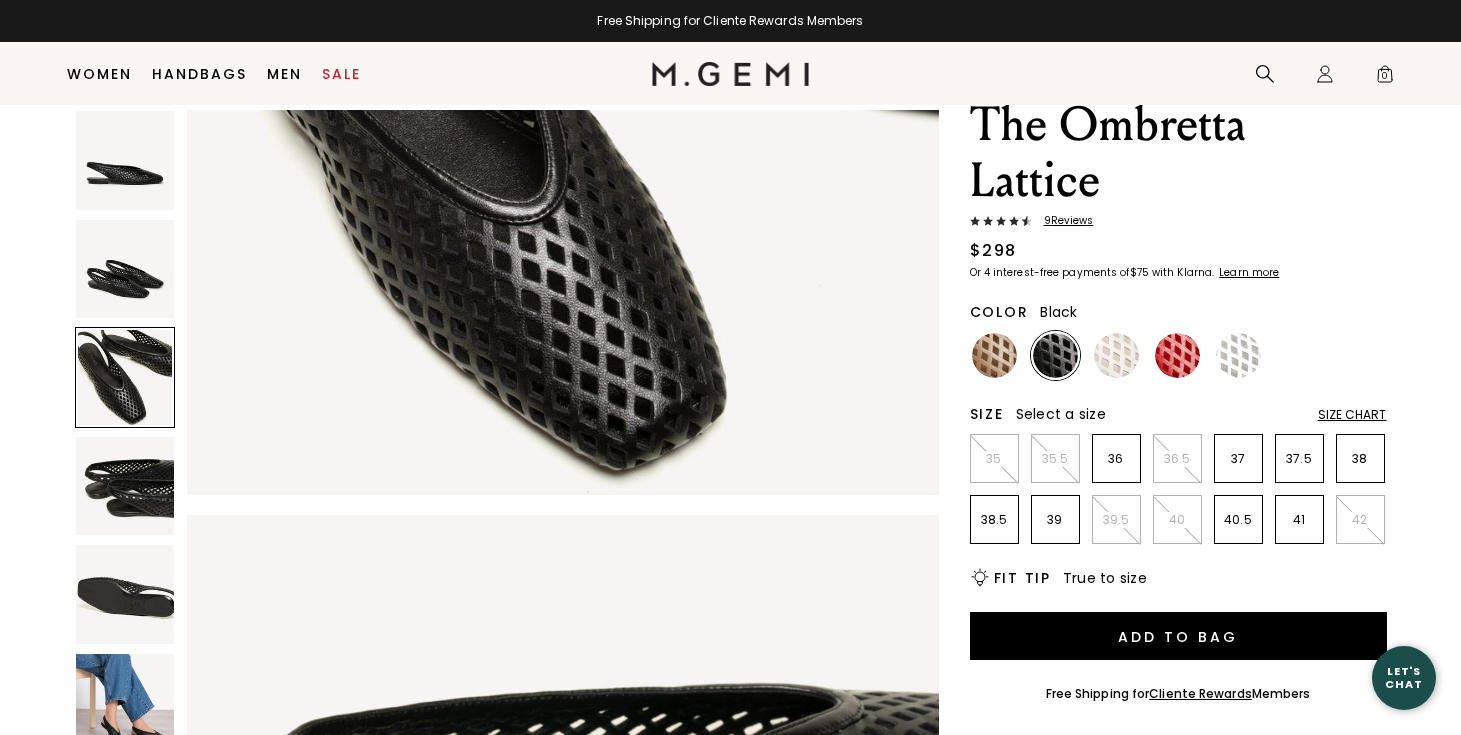 scroll, scrollTop: 1917, scrollLeft: 0, axis: vertical 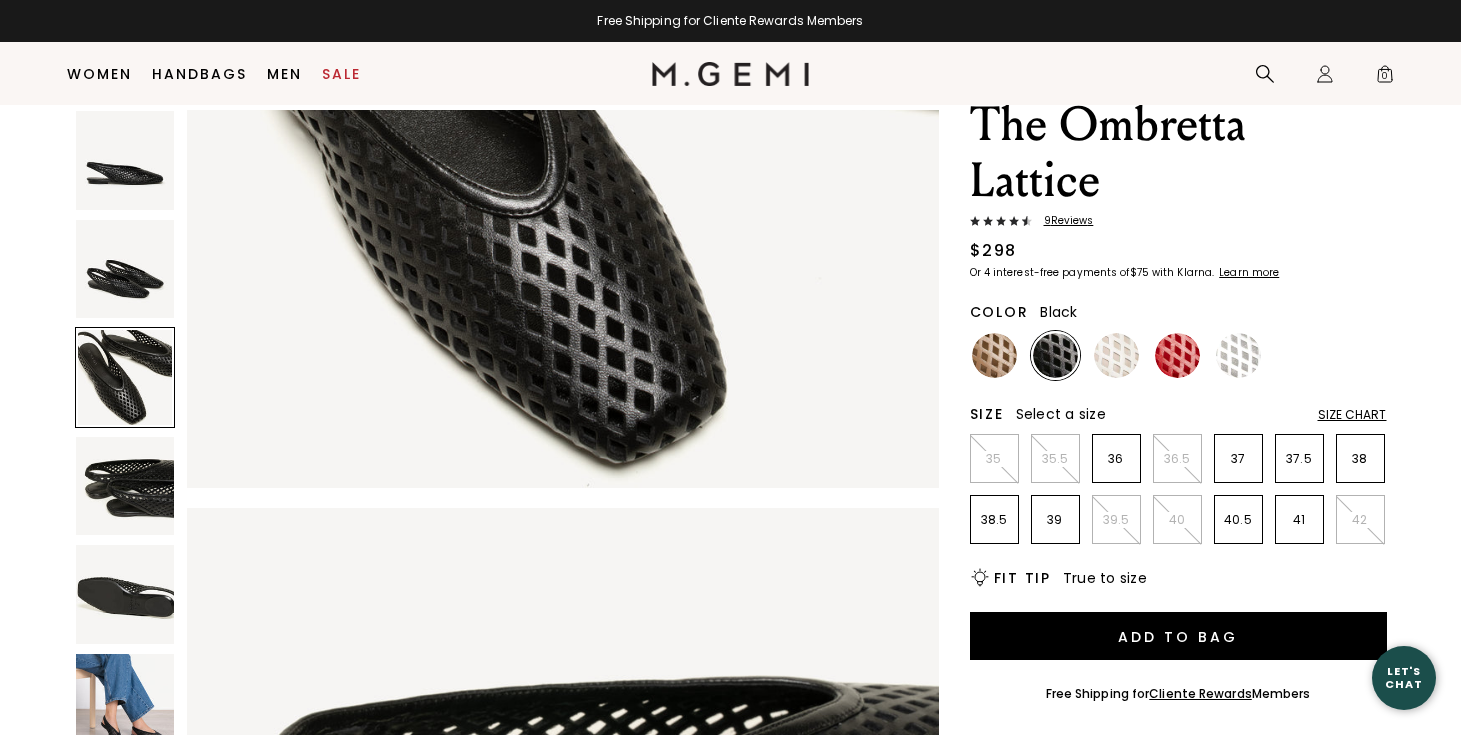 click at bounding box center (125, 703) 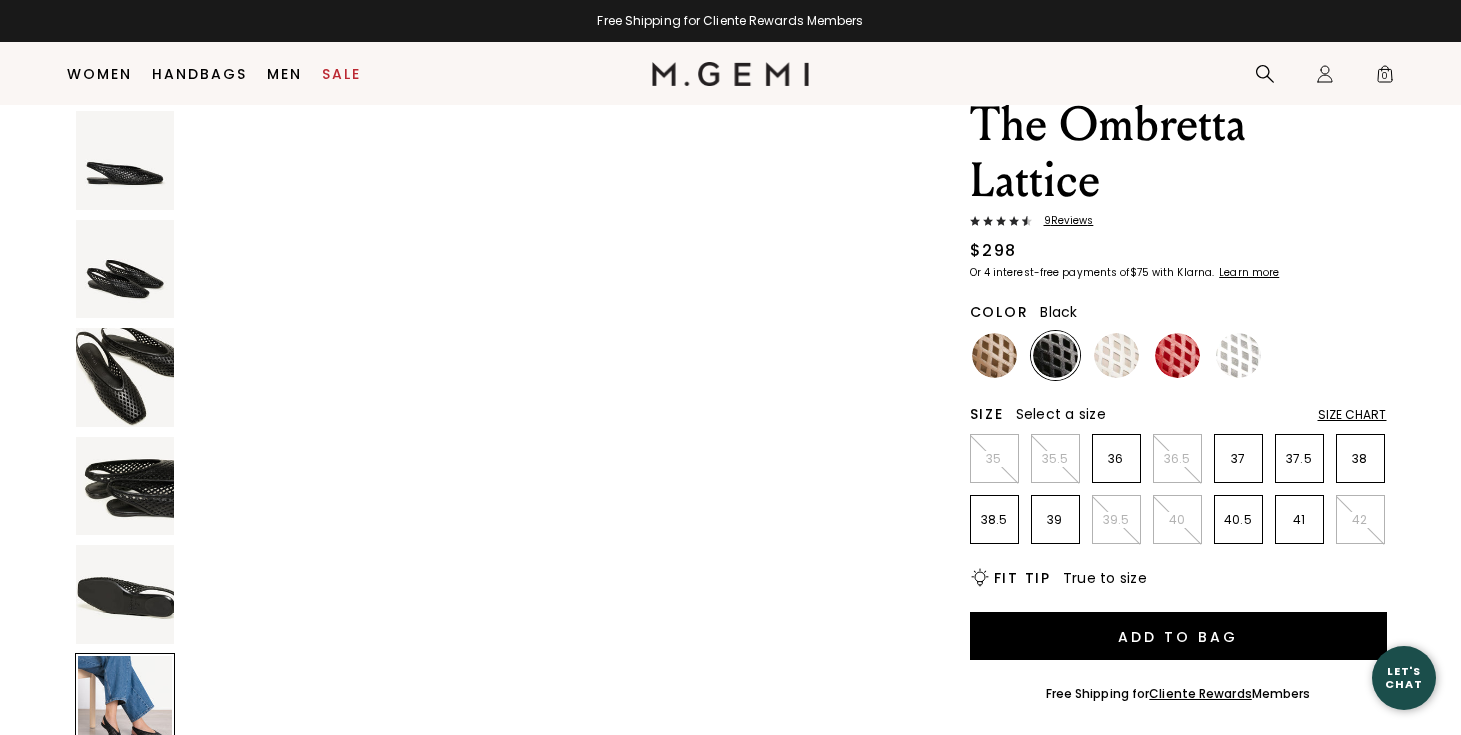 scroll, scrollTop: 3858, scrollLeft: 0, axis: vertical 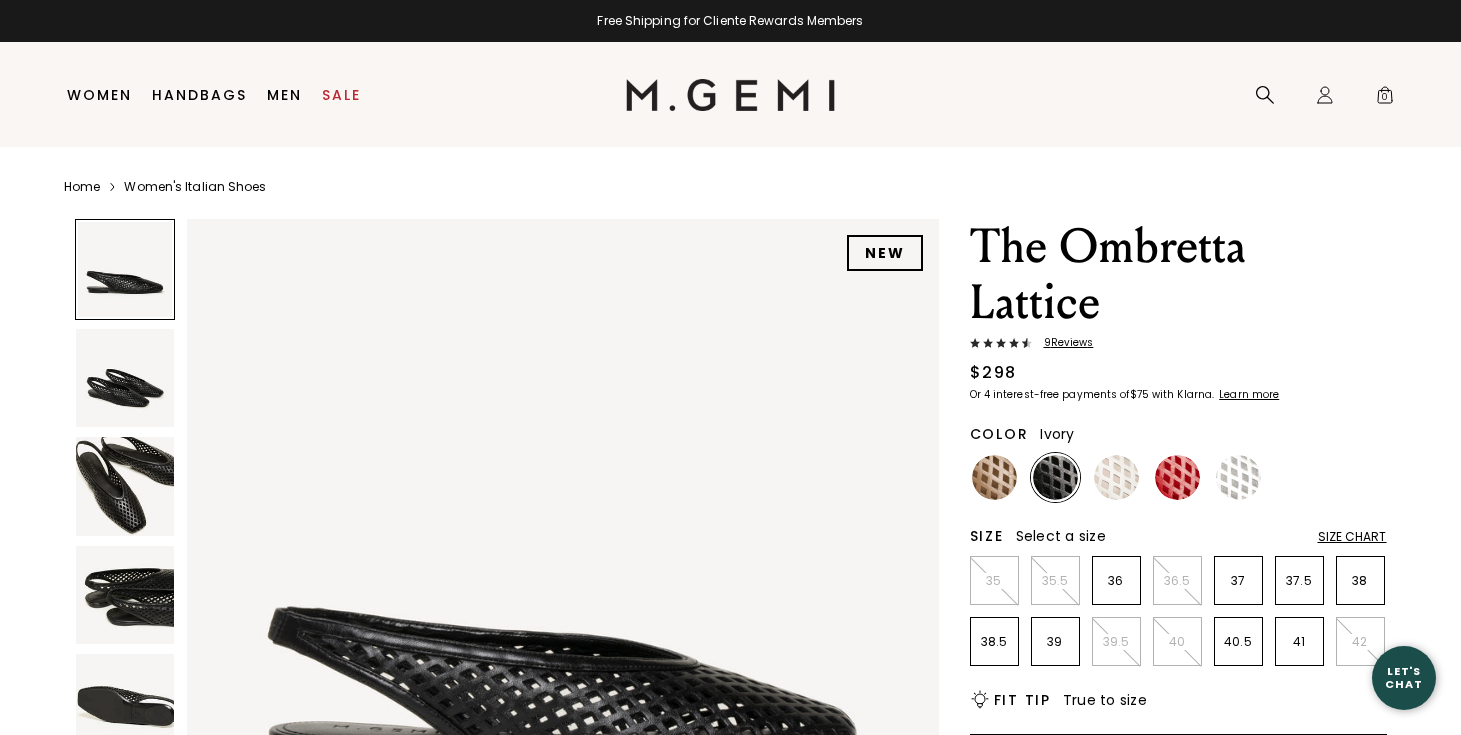 click at bounding box center (1116, 477) 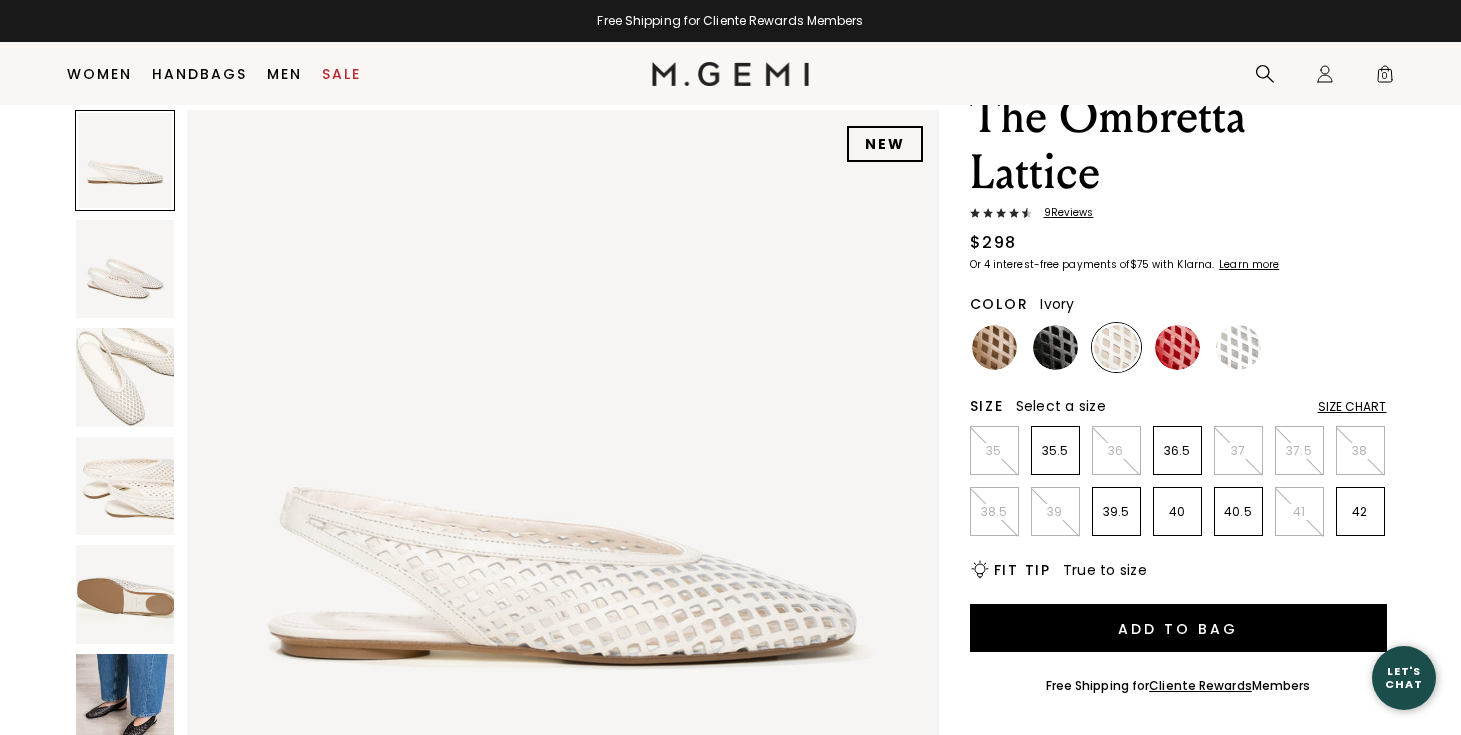 scroll, scrollTop: 93, scrollLeft: 0, axis: vertical 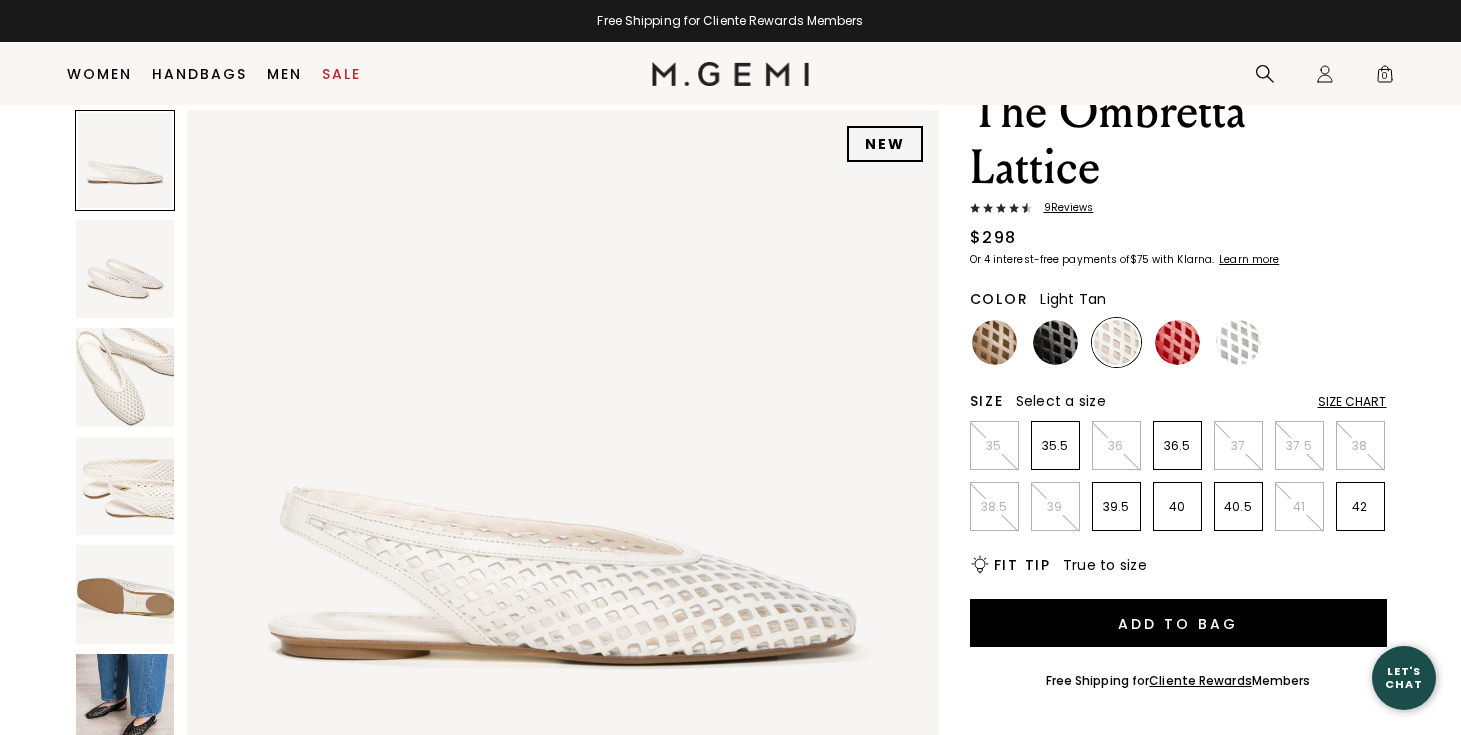 click at bounding box center (994, 342) 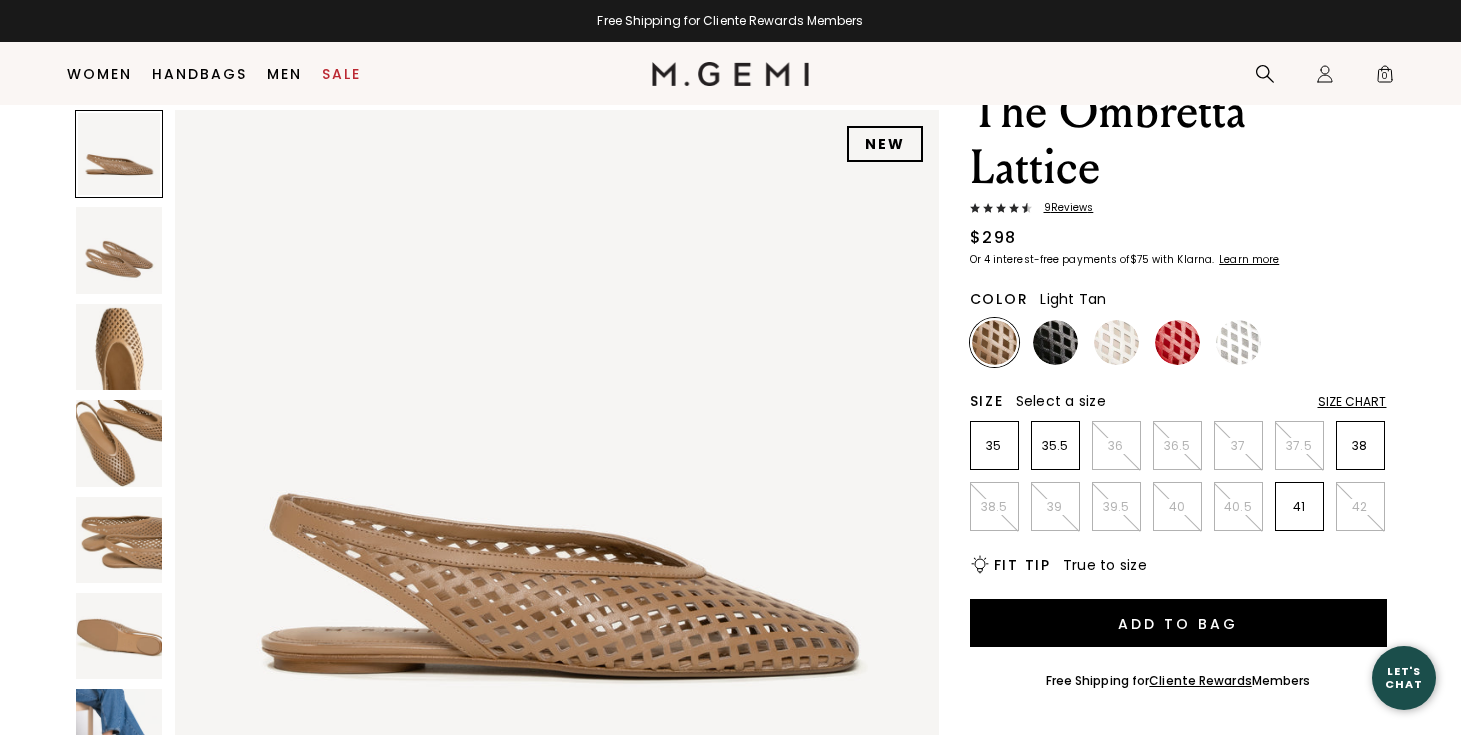 scroll, scrollTop: 0, scrollLeft: 0, axis: both 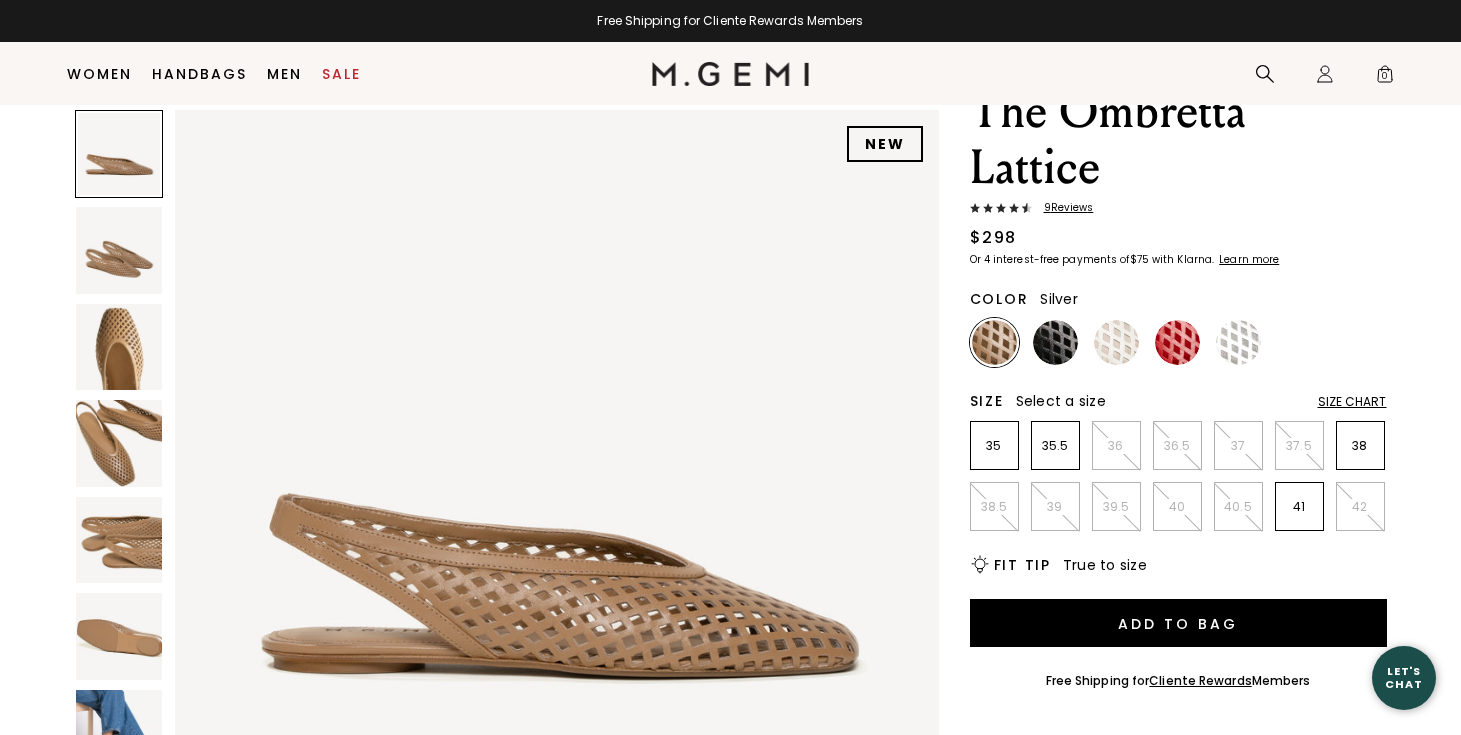 click at bounding box center (1238, 342) 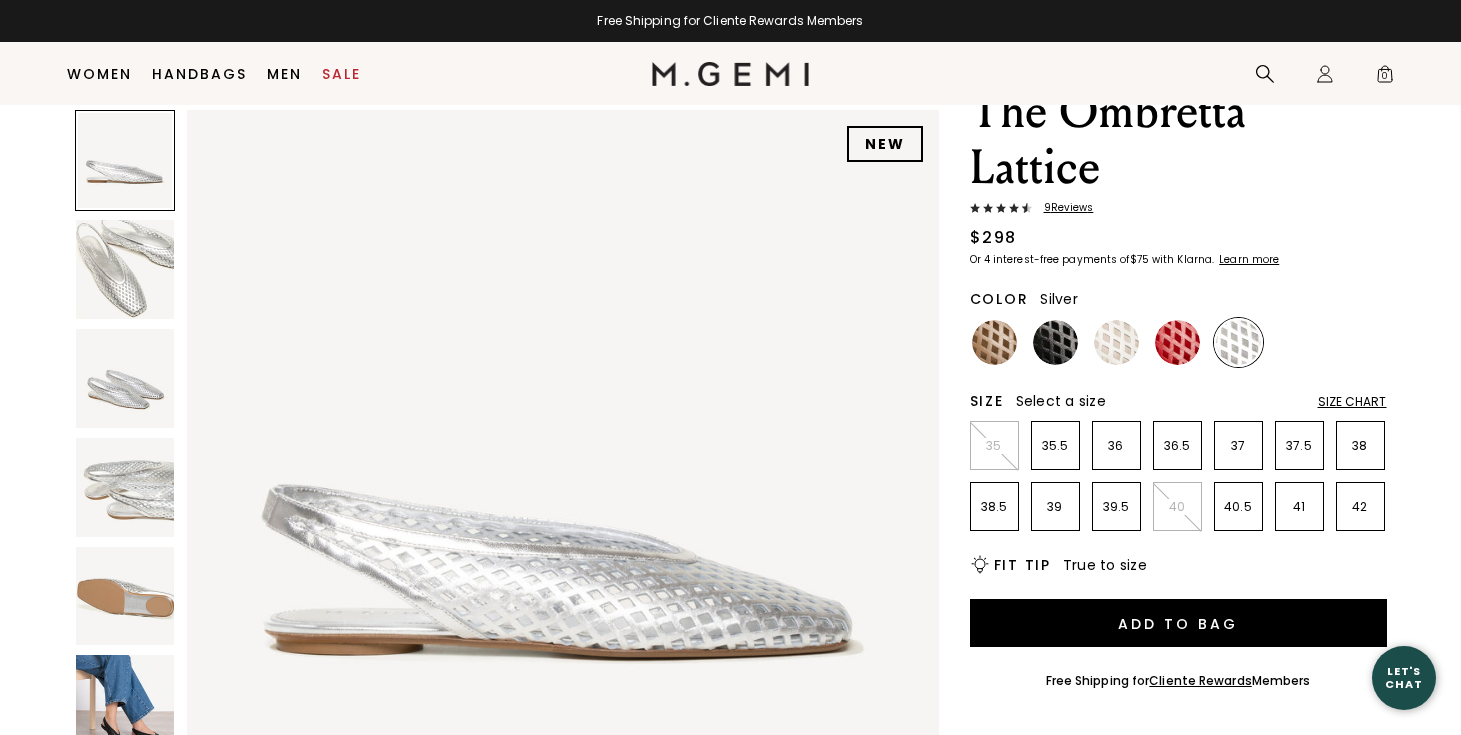 scroll, scrollTop: 0, scrollLeft: 0, axis: both 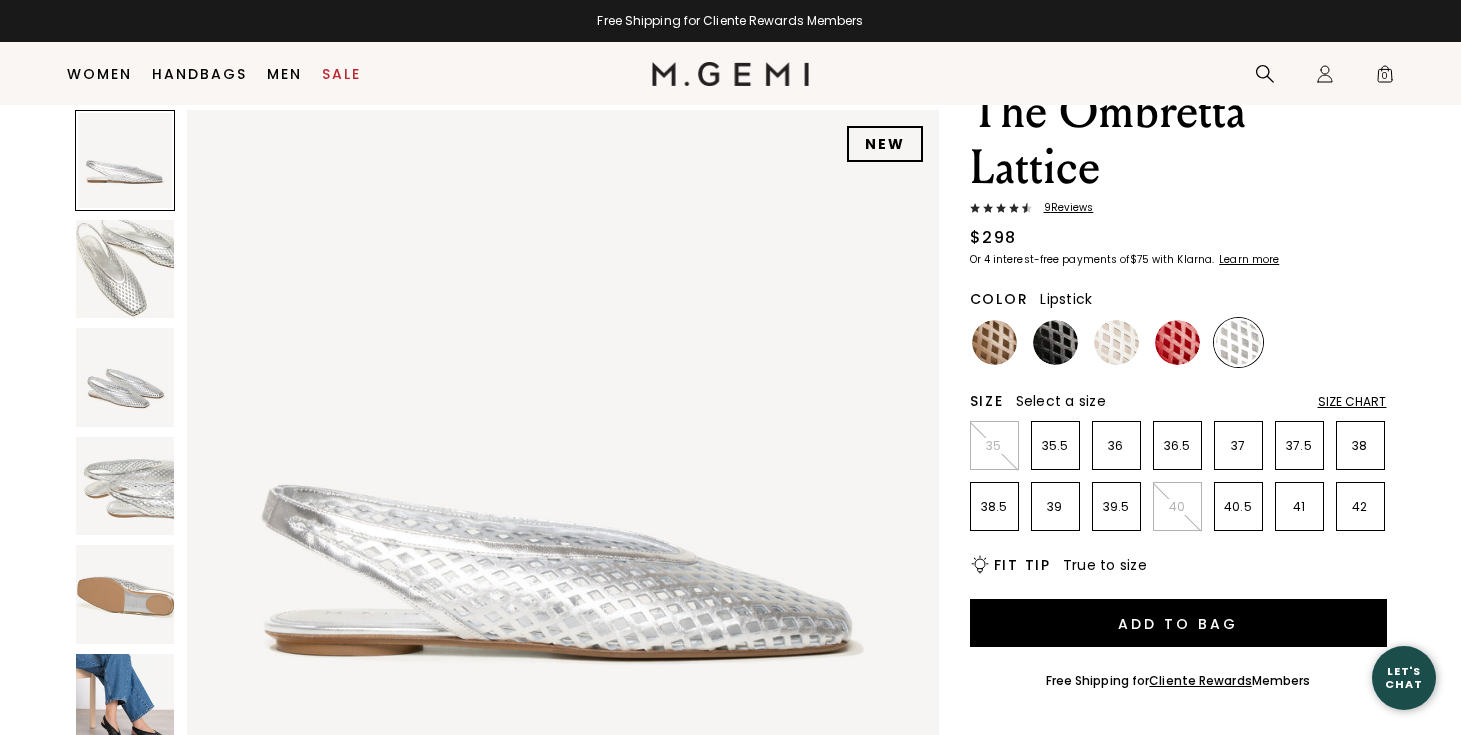 click at bounding box center [1177, 342] 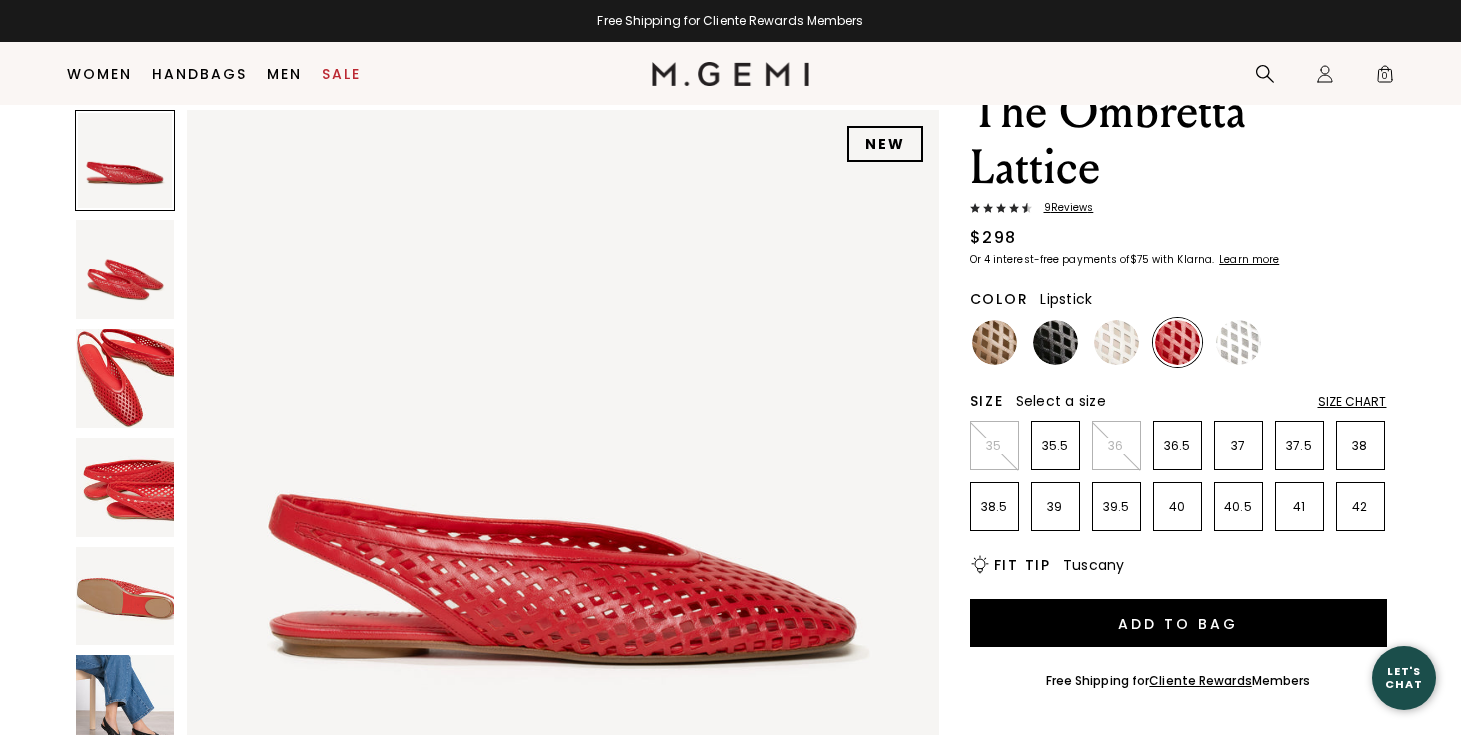 scroll, scrollTop: 0, scrollLeft: 0, axis: both 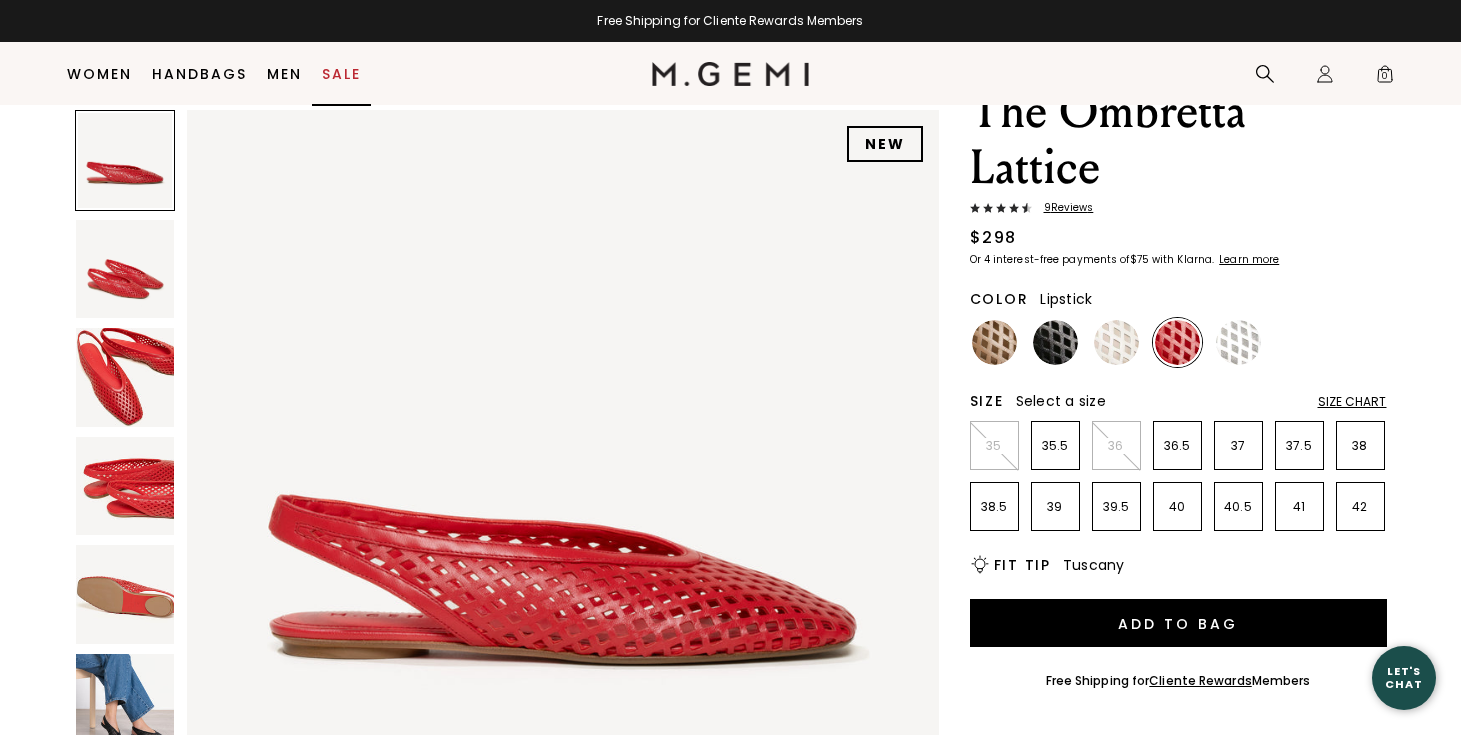 click on "Sale" at bounding box center (341, 74) 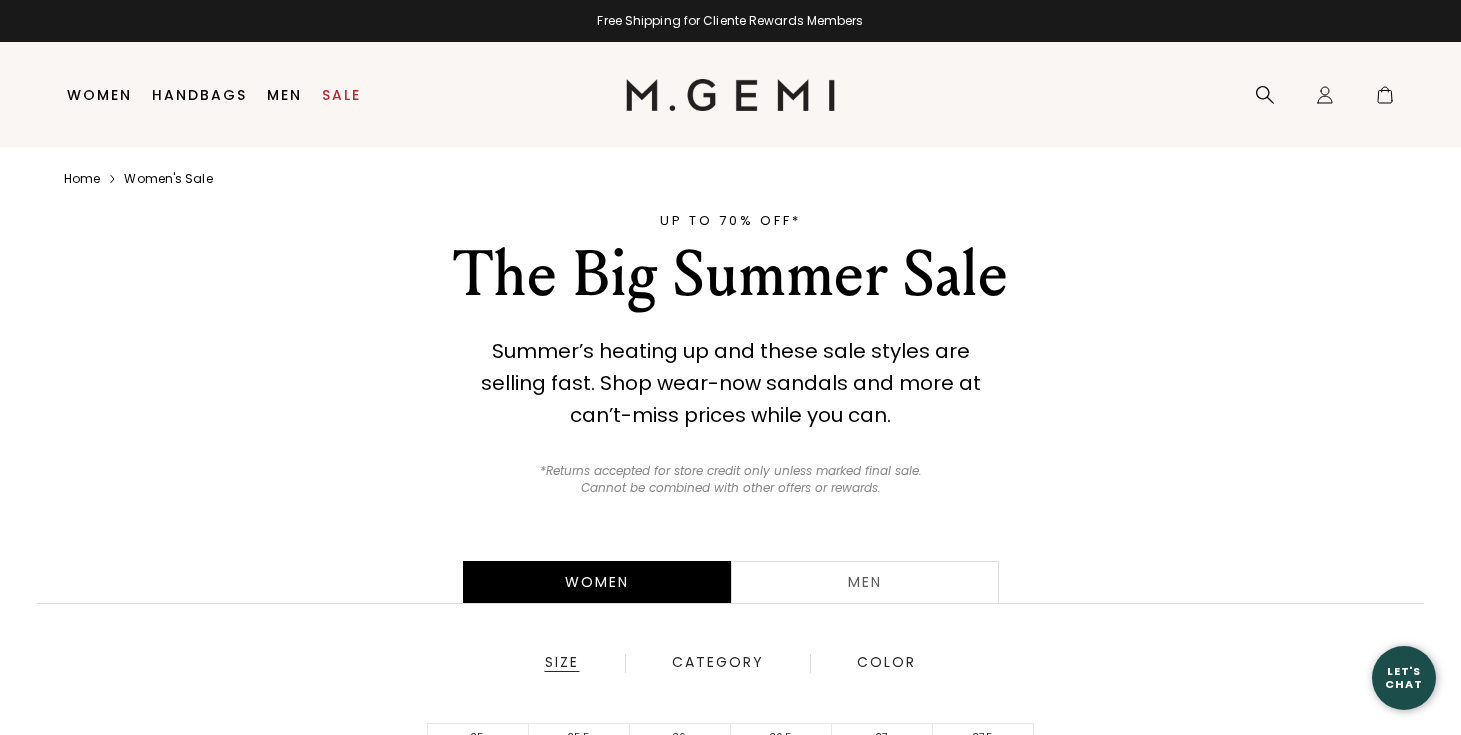 scroll, scrollTop: 0, scrollLeft: 0, axis: both 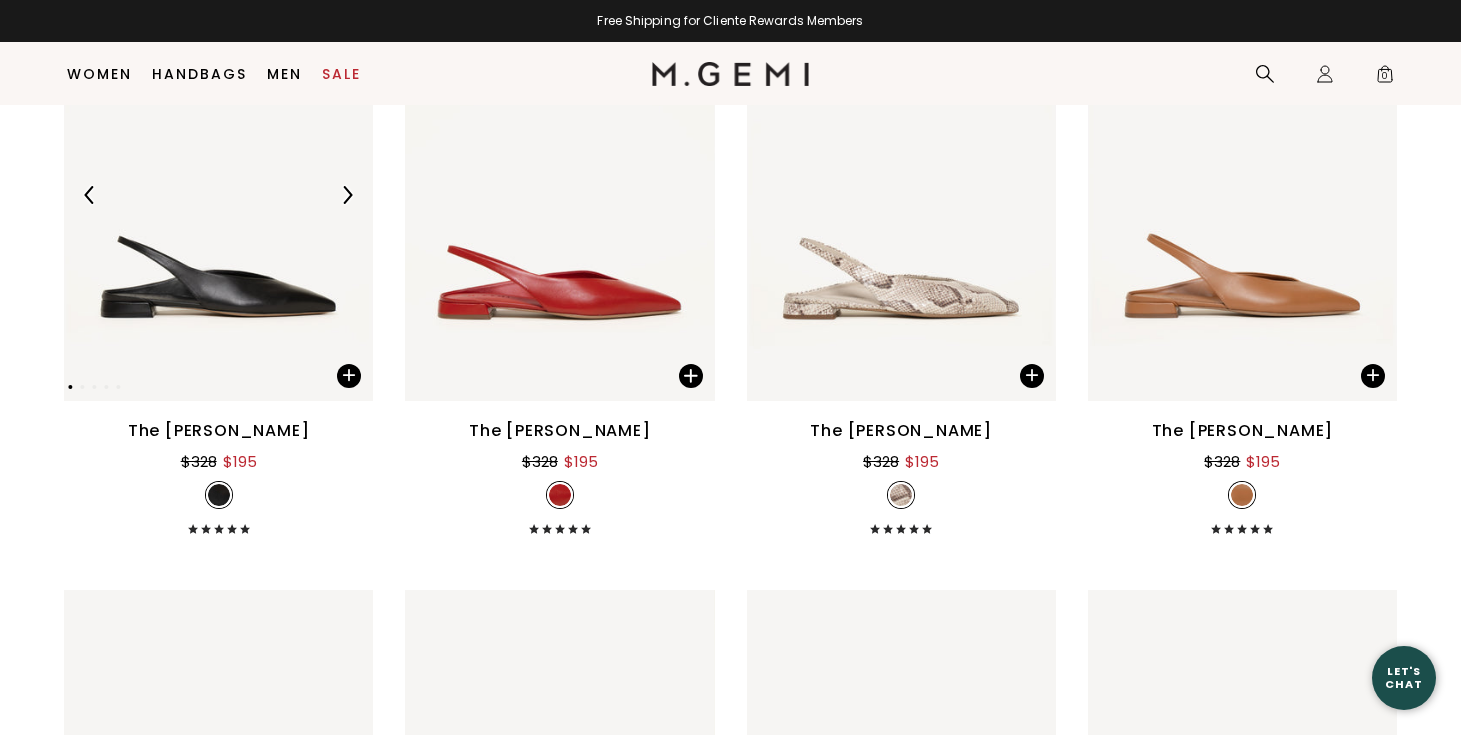 click at bounding box center (347, 195) 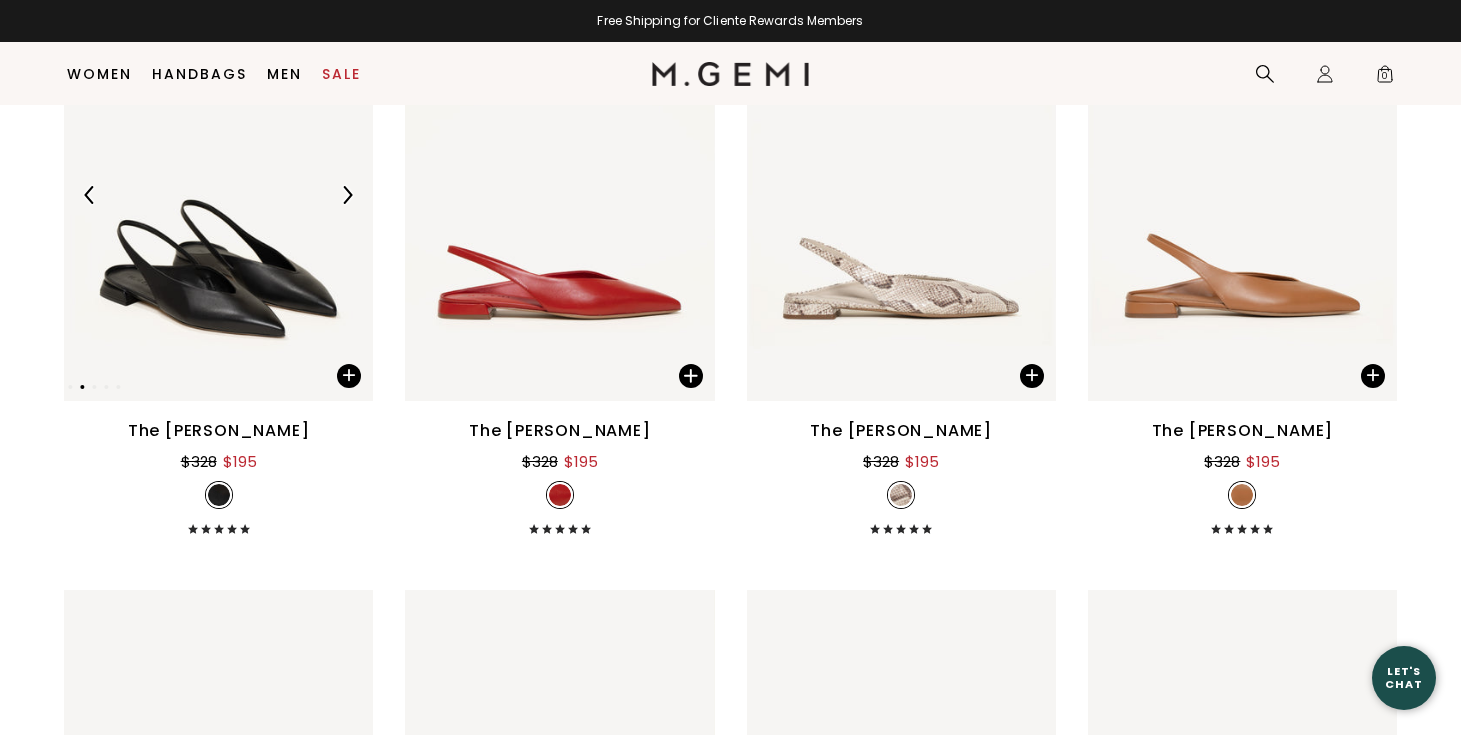 click at bounding box center [347, 195] 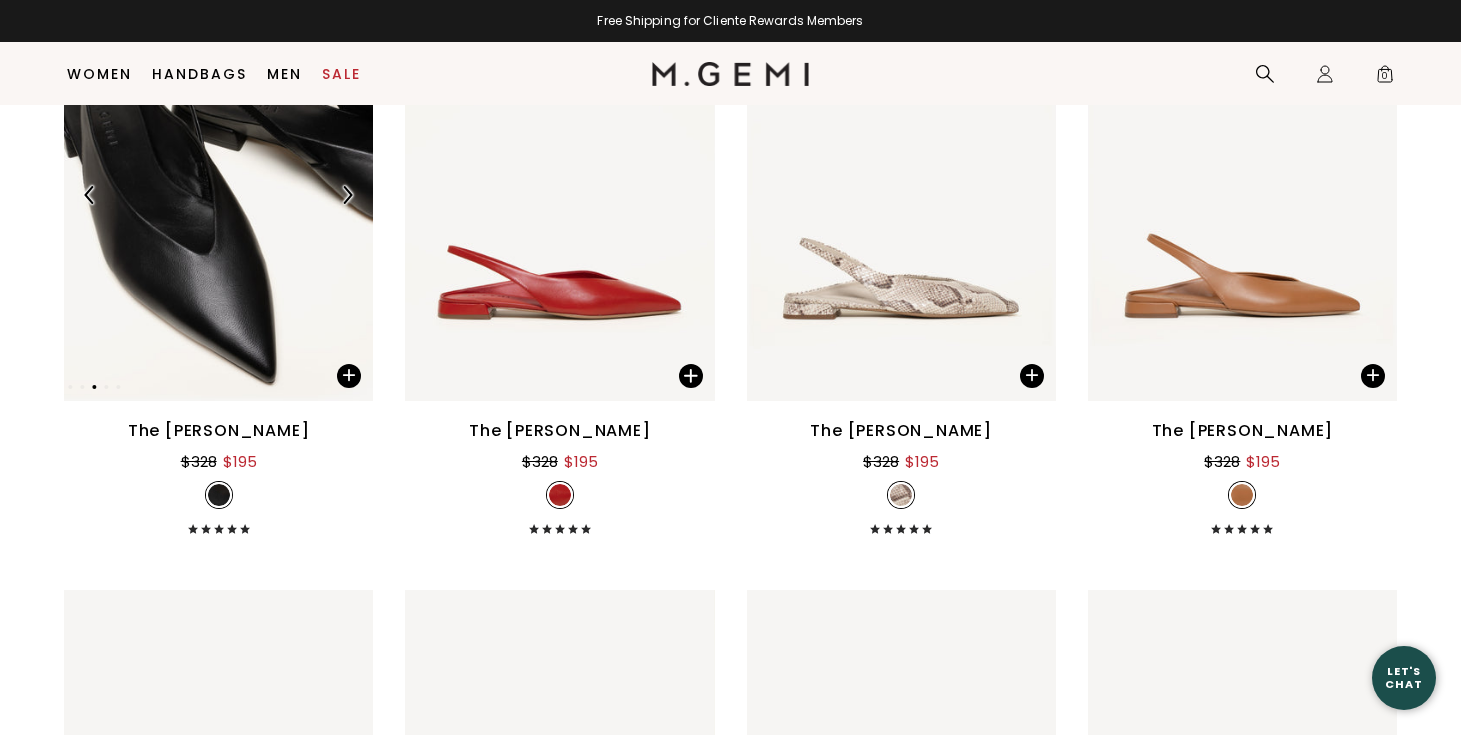 click at bounding box center [347, 195] 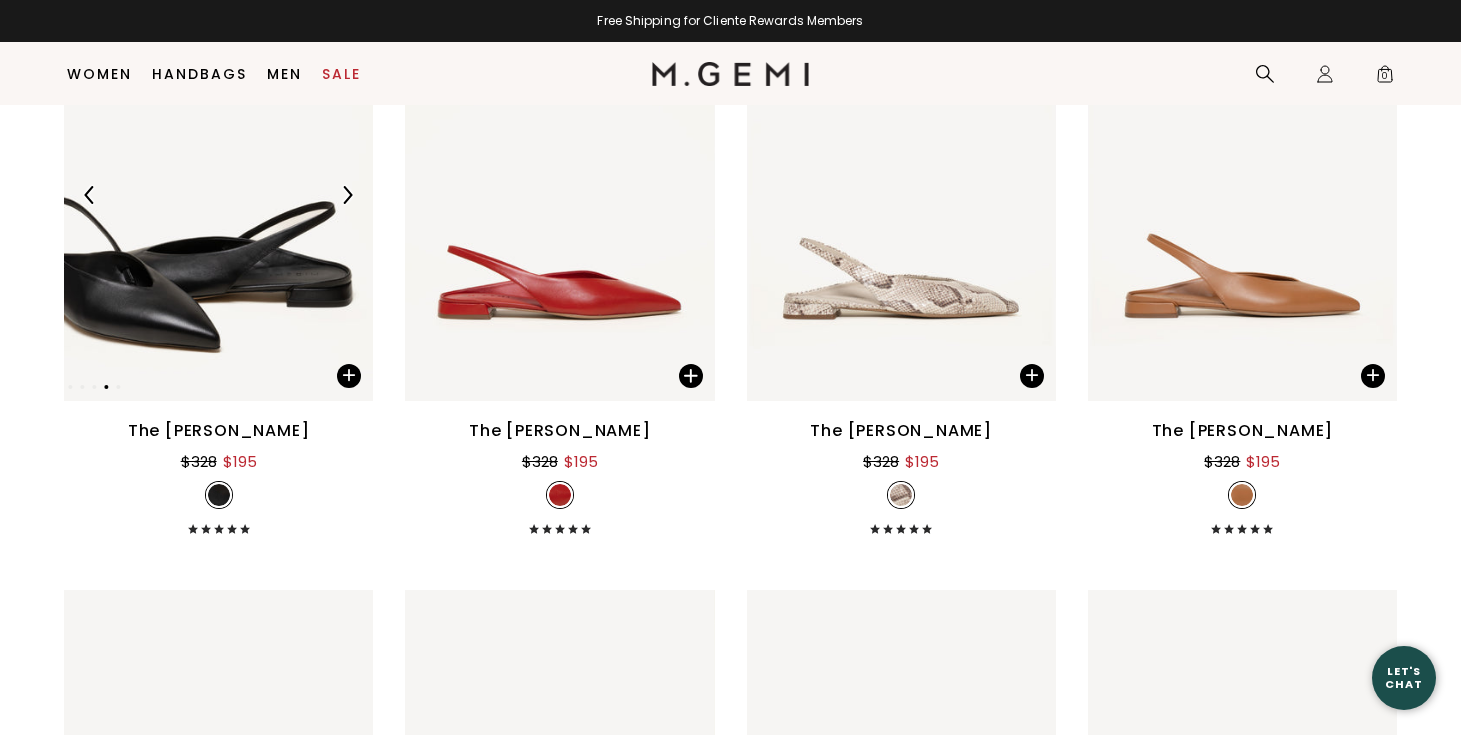 click at bounding box center (347, 195) 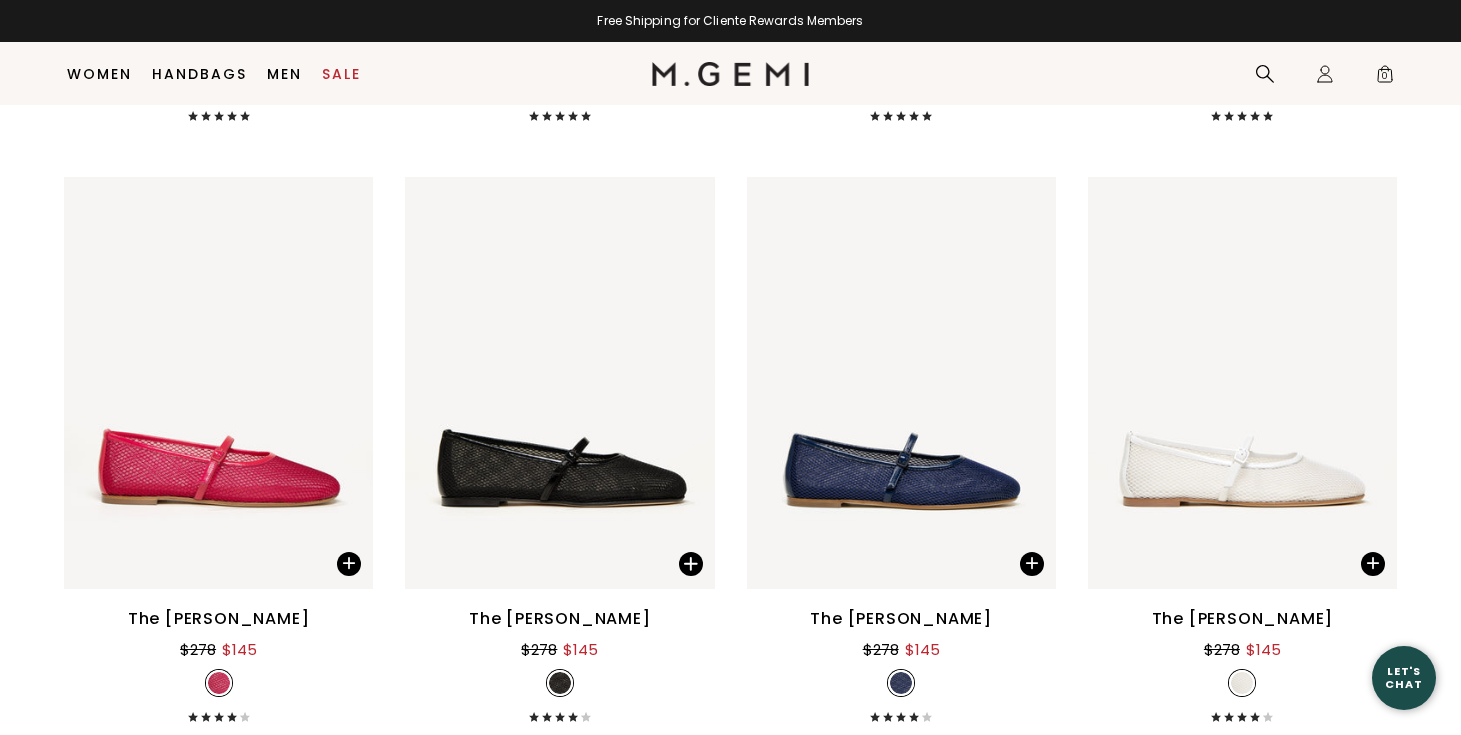 scroll, scrollTop: 7925, scrollLeft: 0, axis: vertical 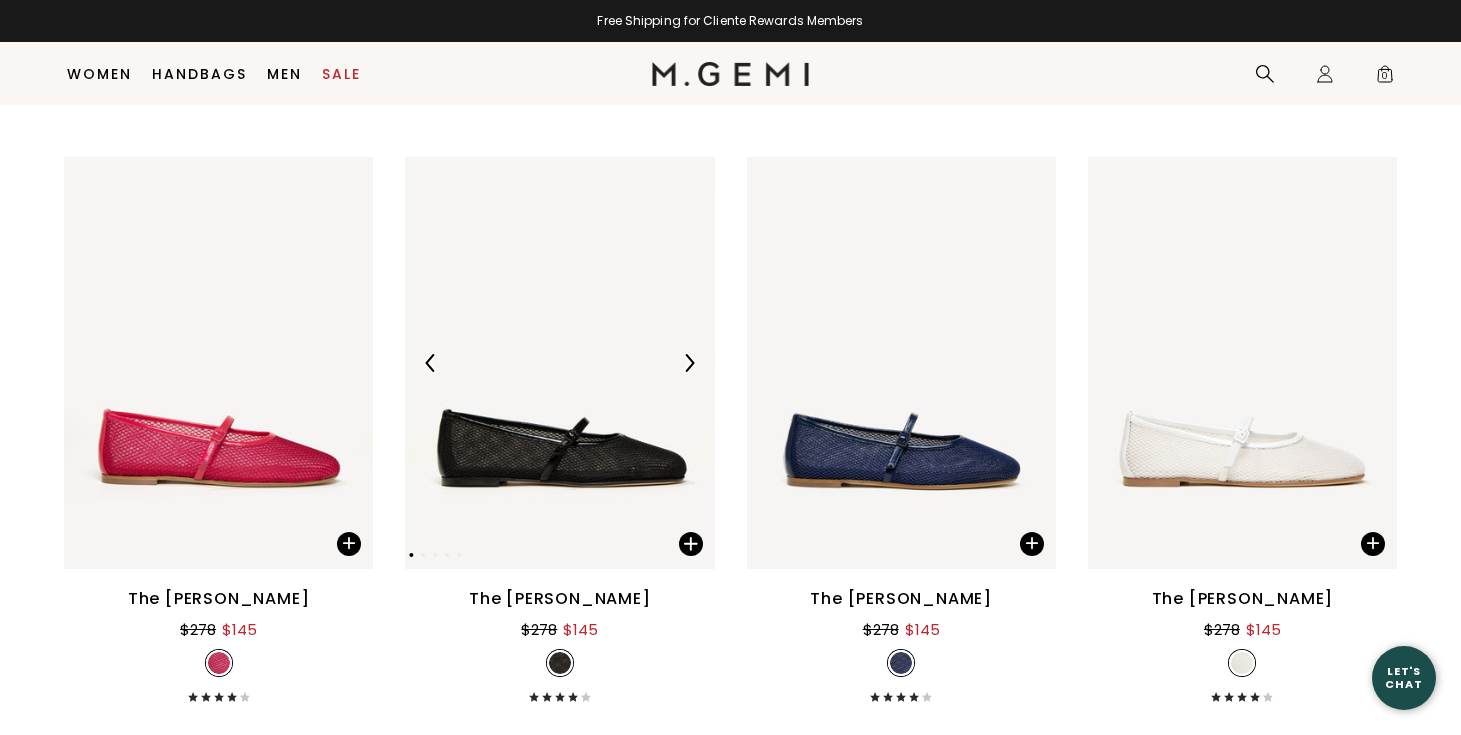 click at bounding box center [689, 363] 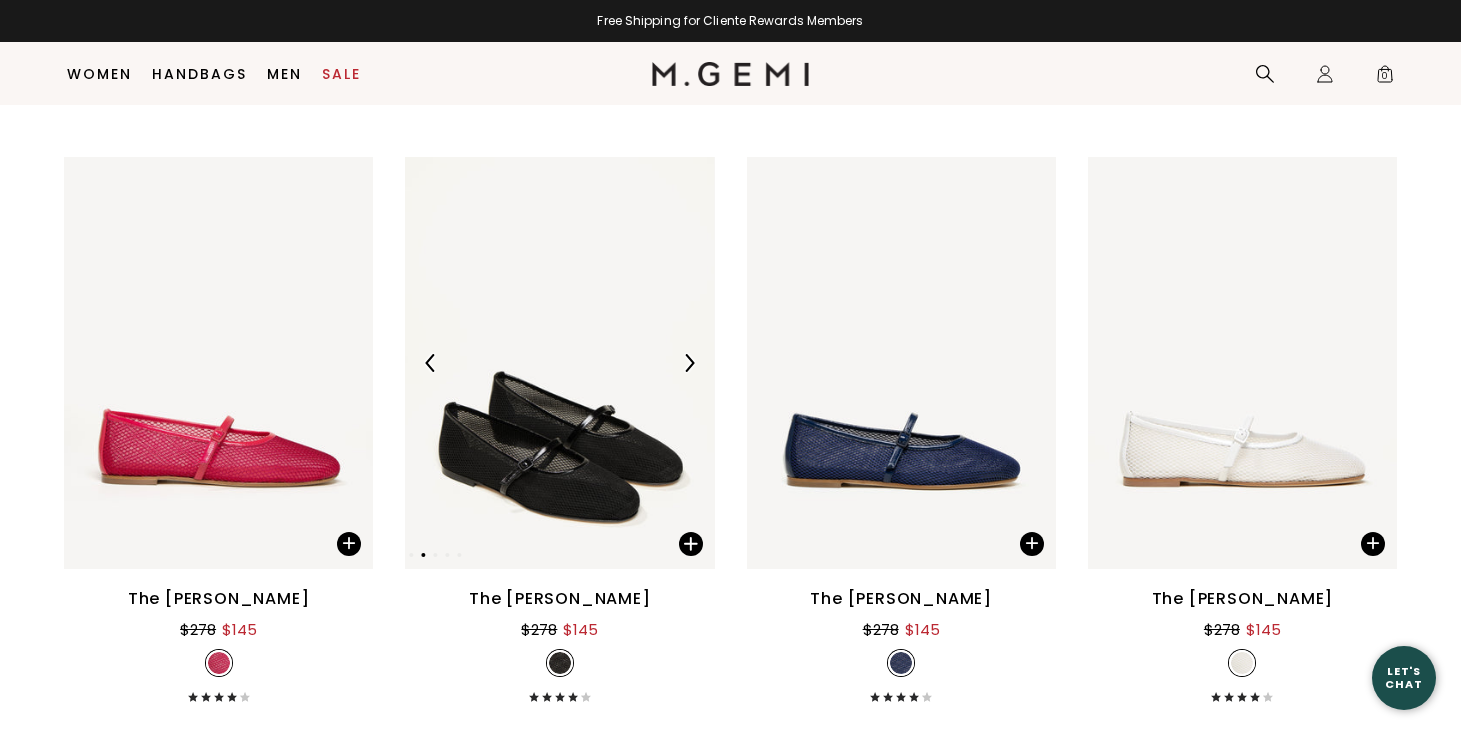 click at bounding box center [689, 363] 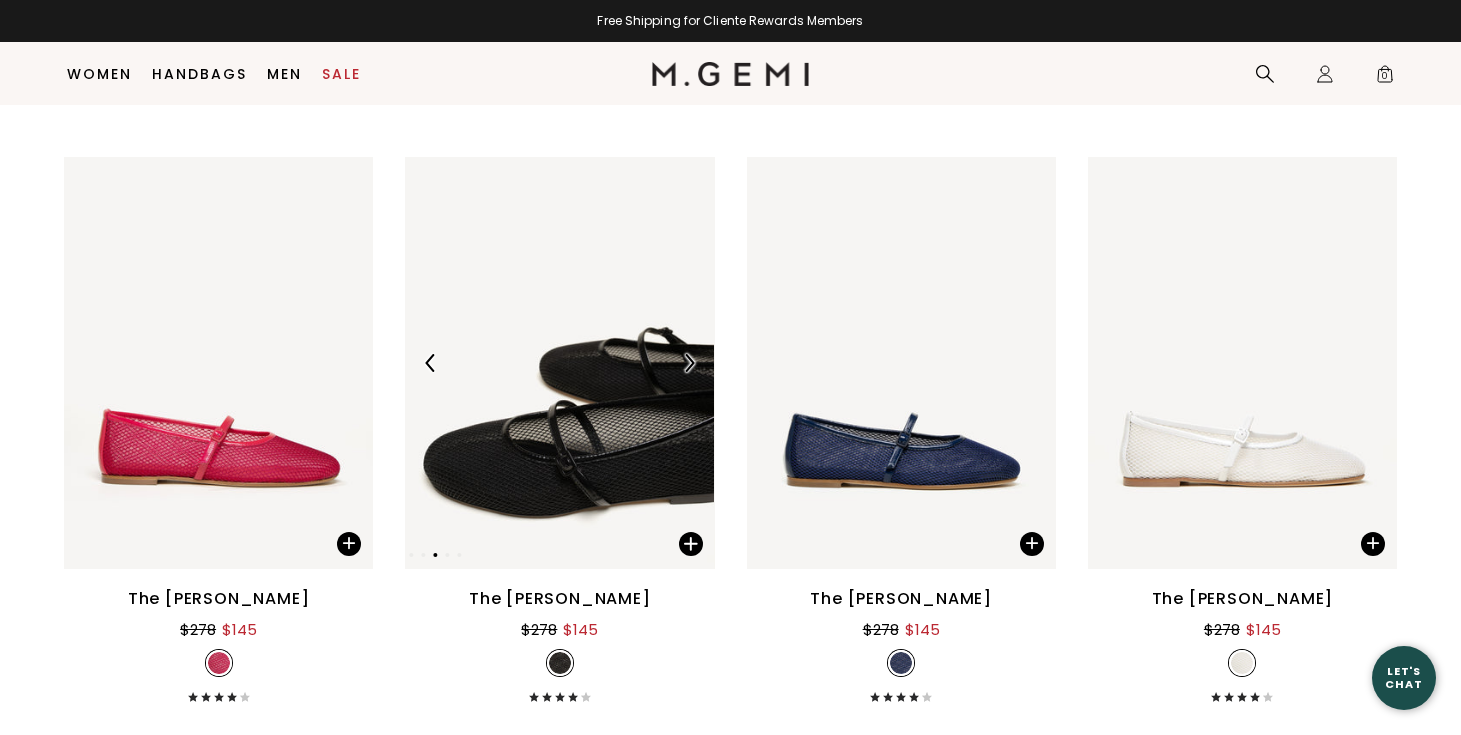 click at bounding box center (689, 363) 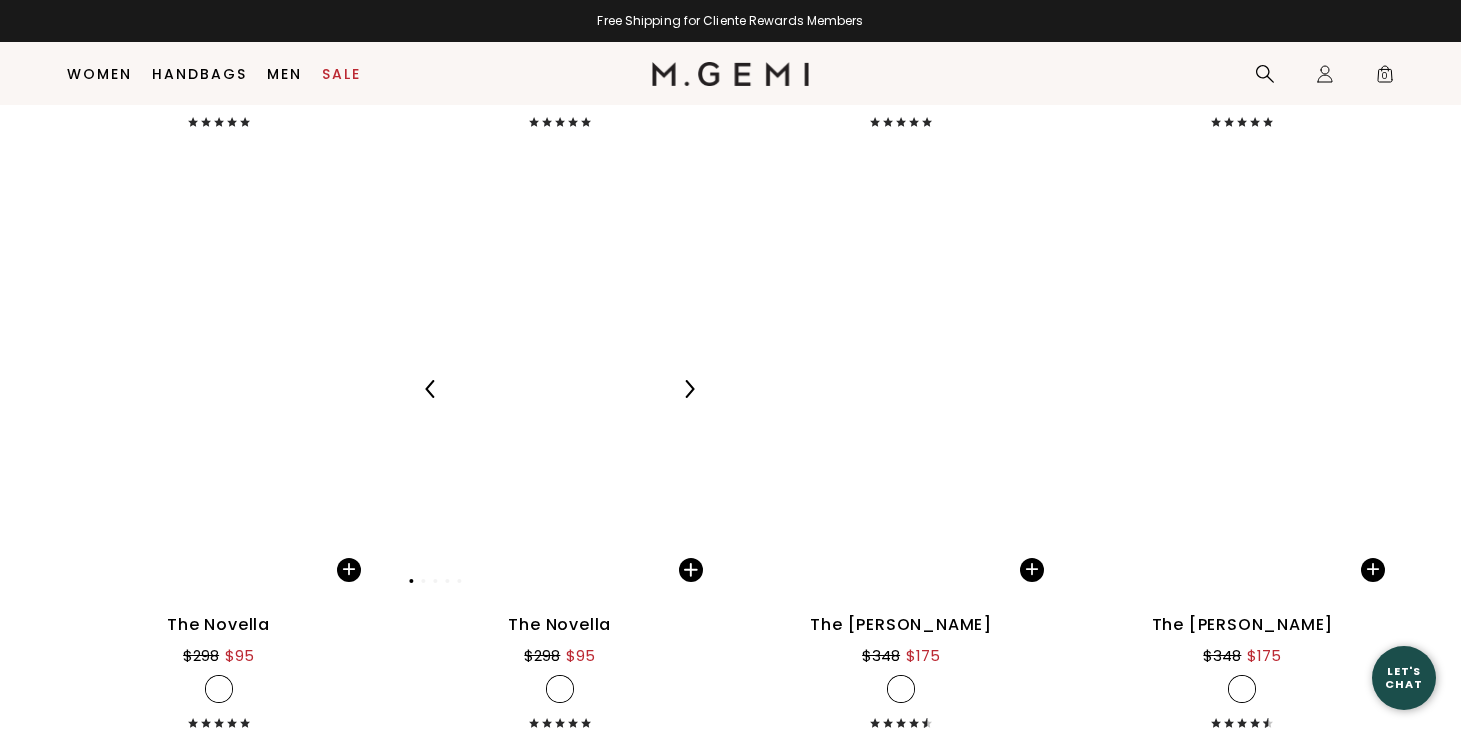 scroll, scrollTop: 15723, scrollLeft: 0, axis: vertical 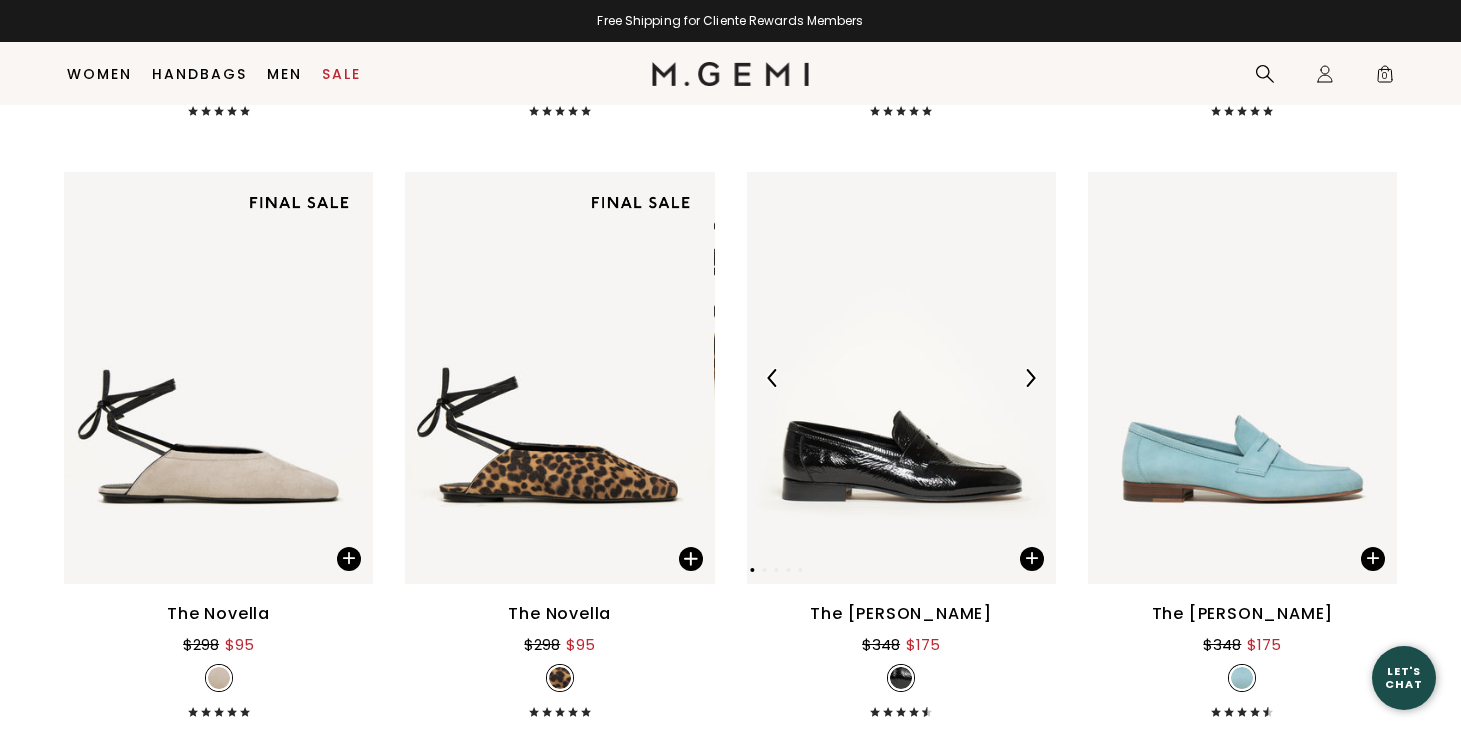 click at bounding box center (1030, 378) 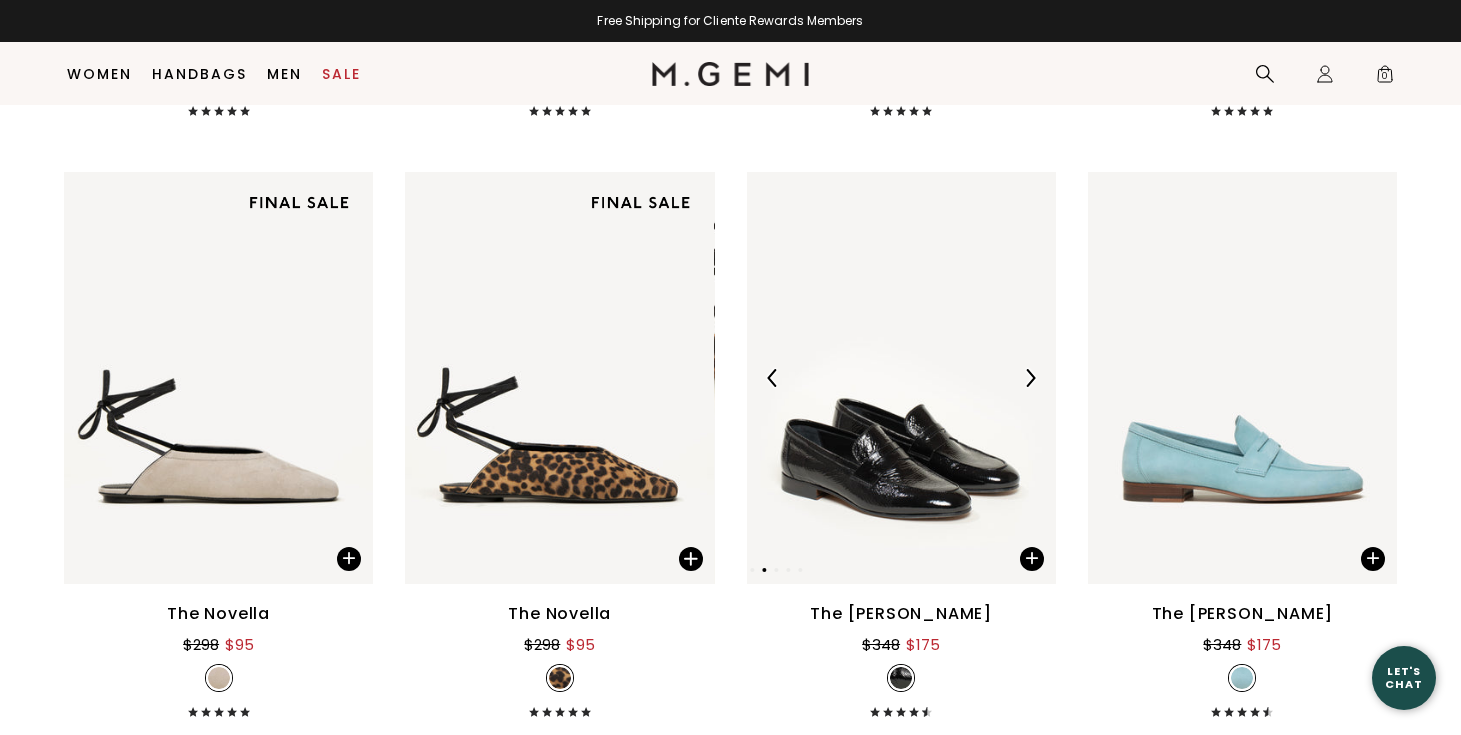 click at bounding box center [1030, 378] 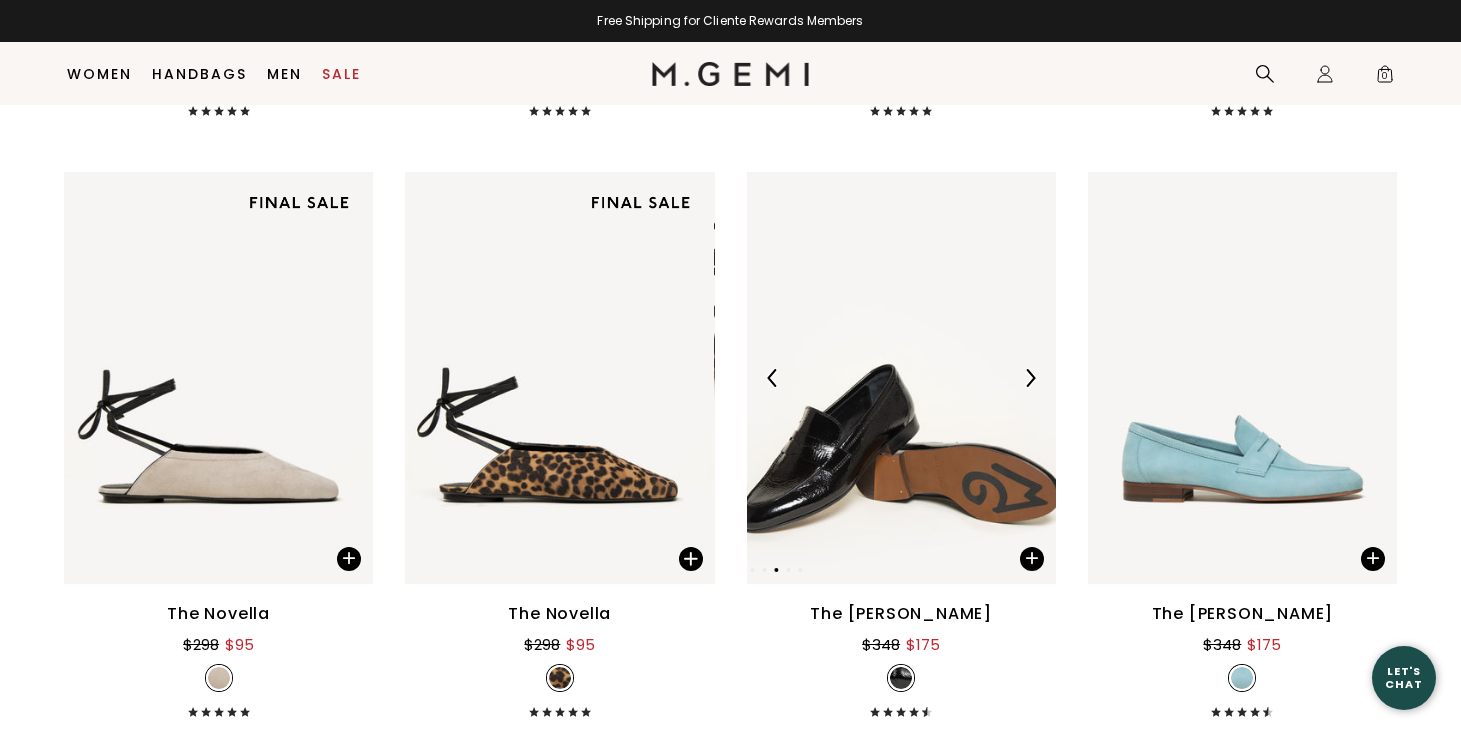 click at bounding box center [1030, 378] 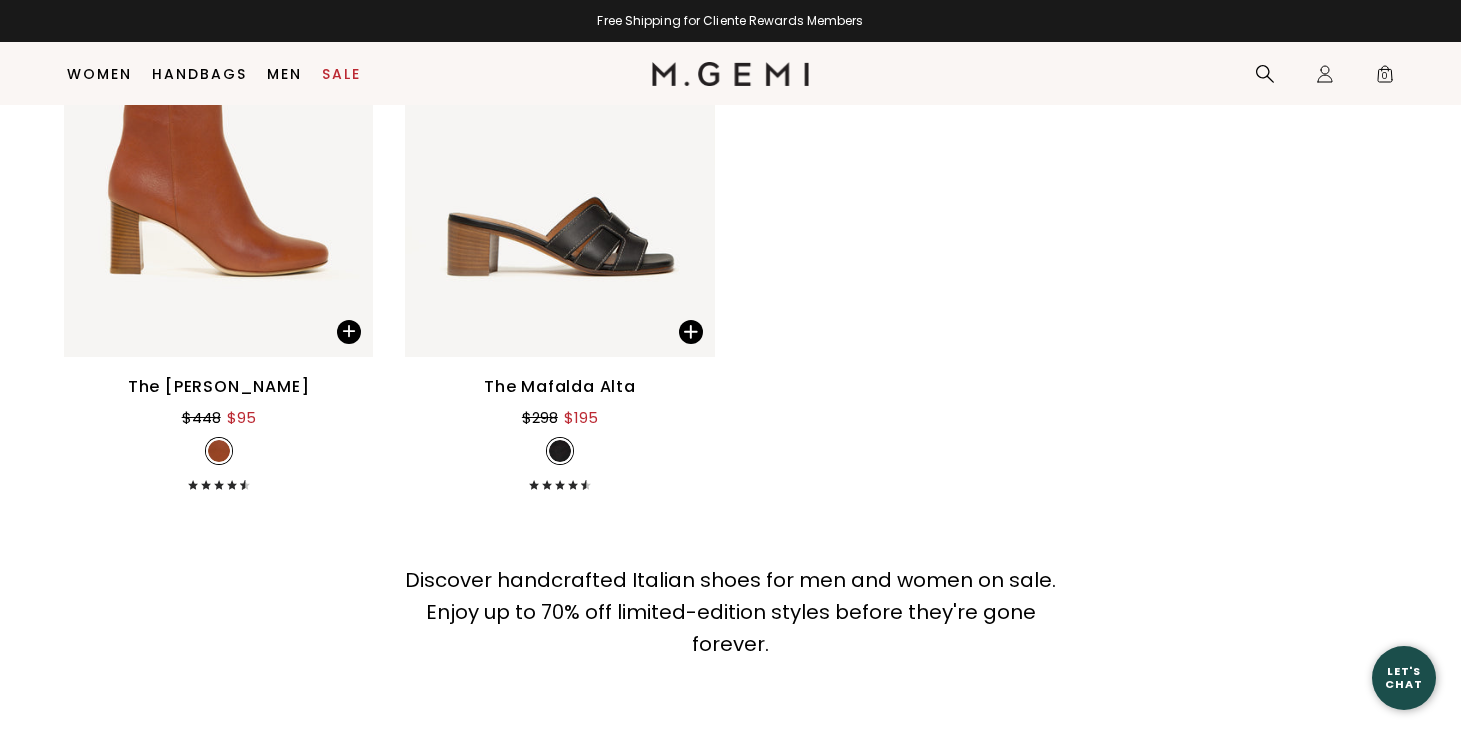 scroll, scrollTop: 19562, scrollLeft: 0, axis: vertical 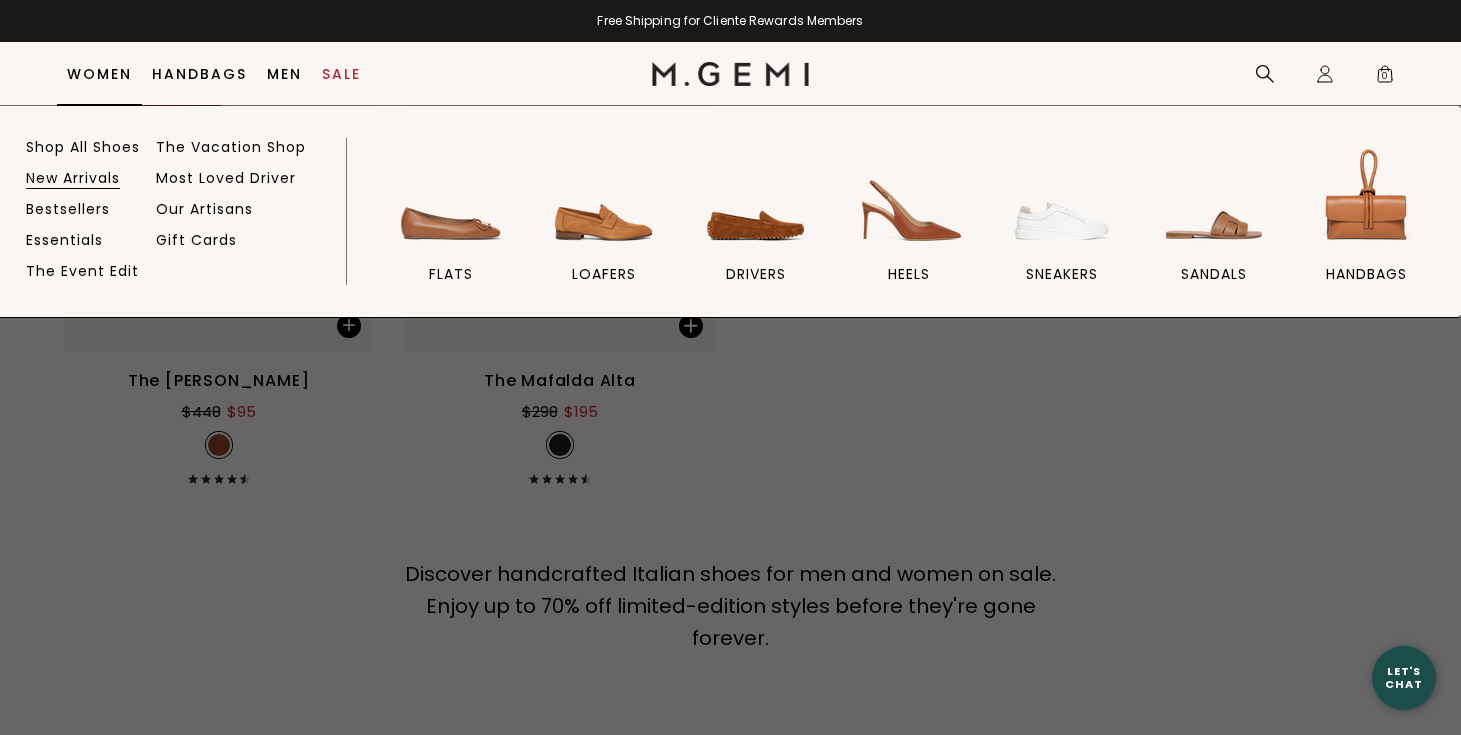 click on "New Arrivals" at bounding box center (73, 178) 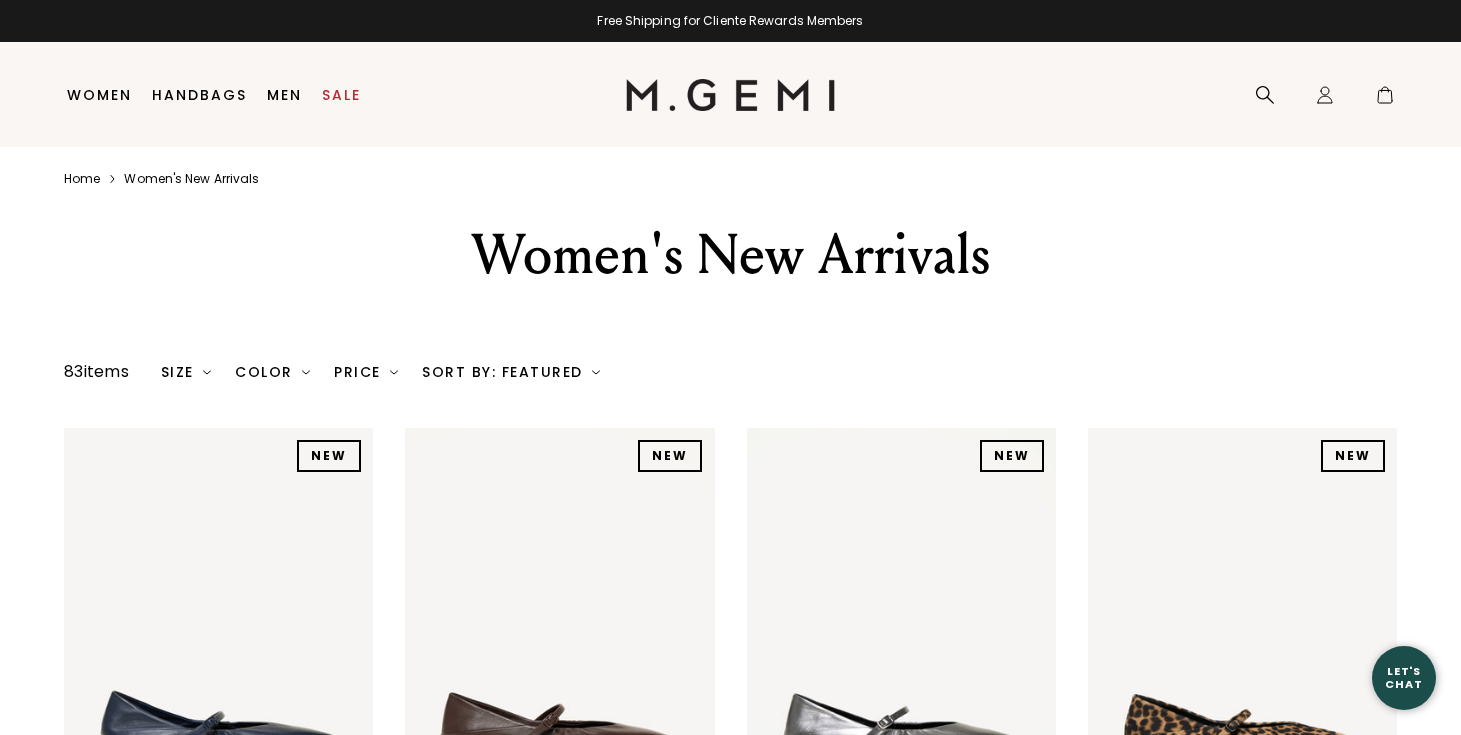 scroll, scrollTop: 0, scrollLeft: 0, axis: both 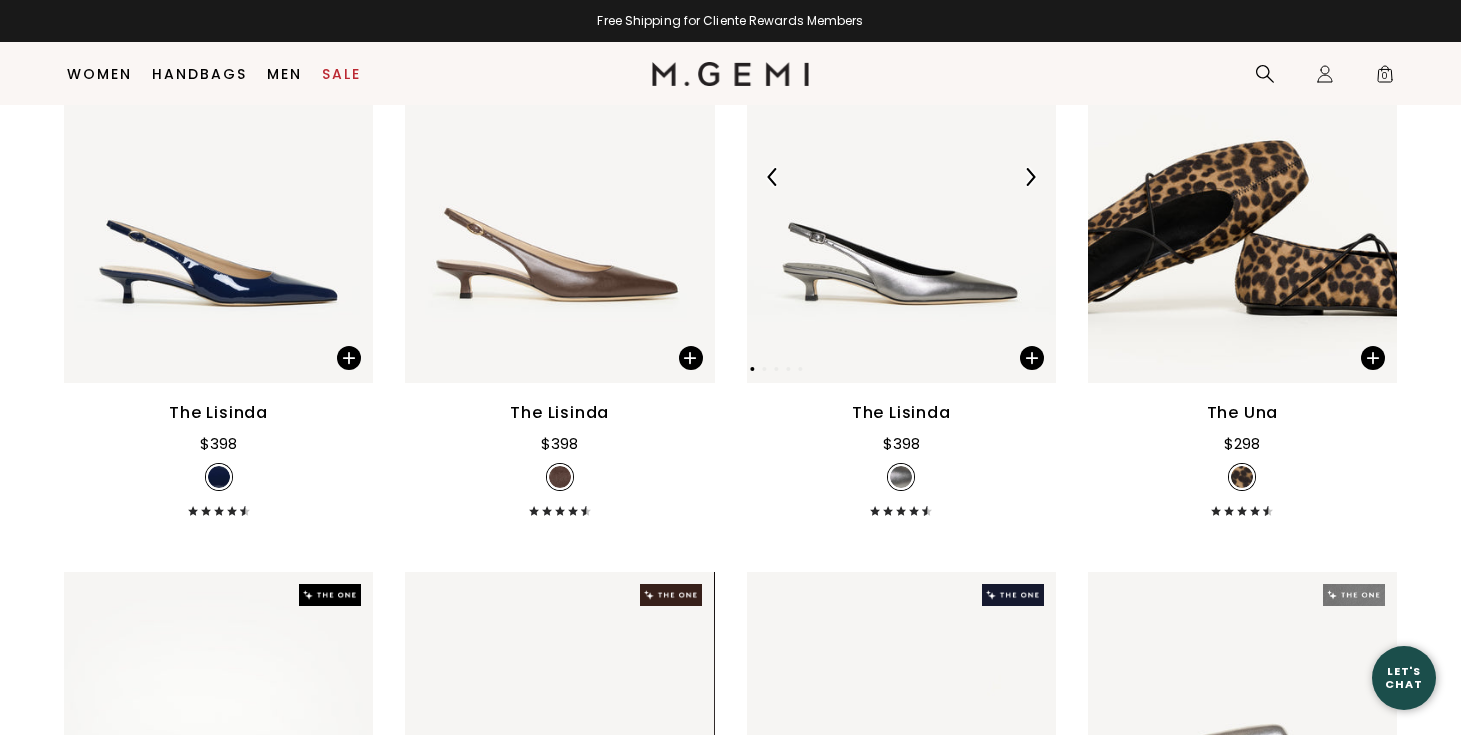 click at bounding box center (1030, 177) 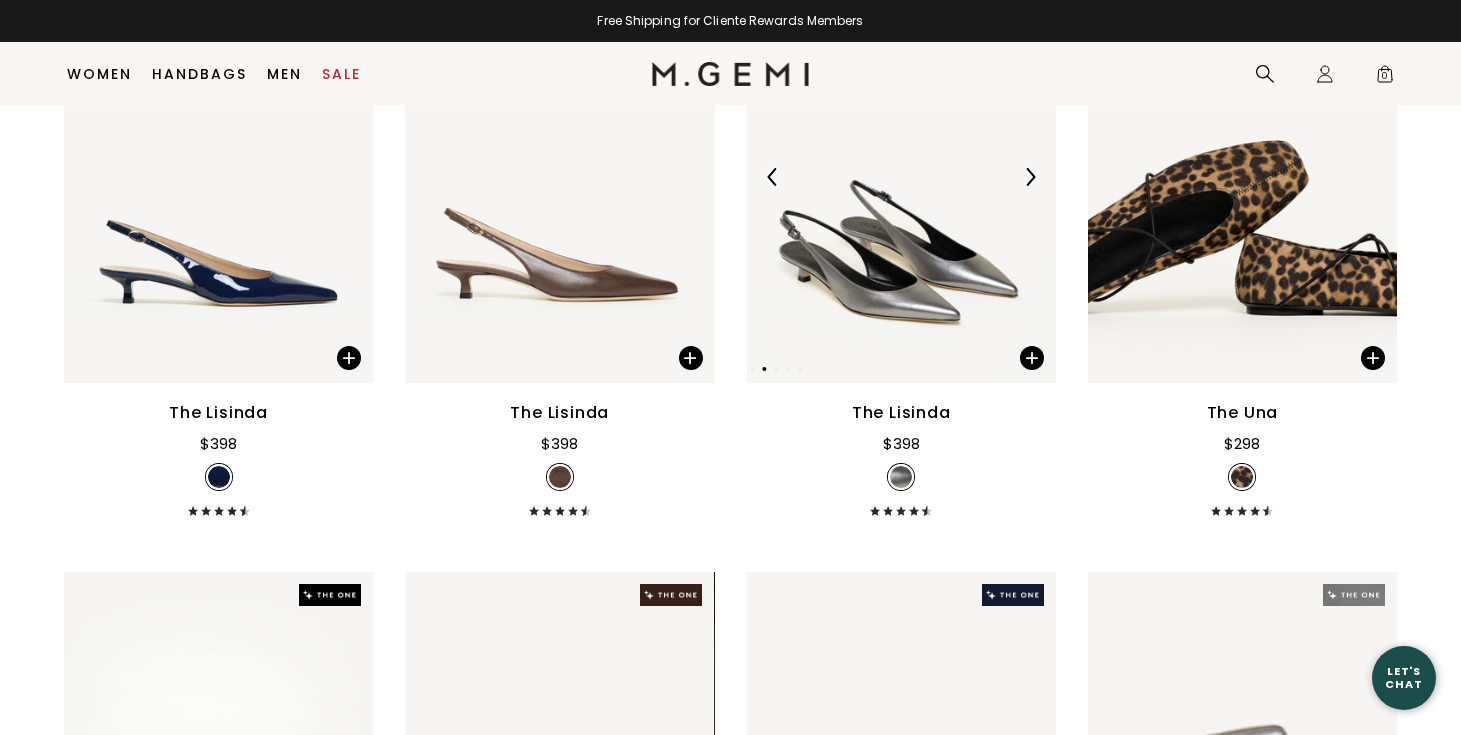 click at bounding box center [1030, 177] 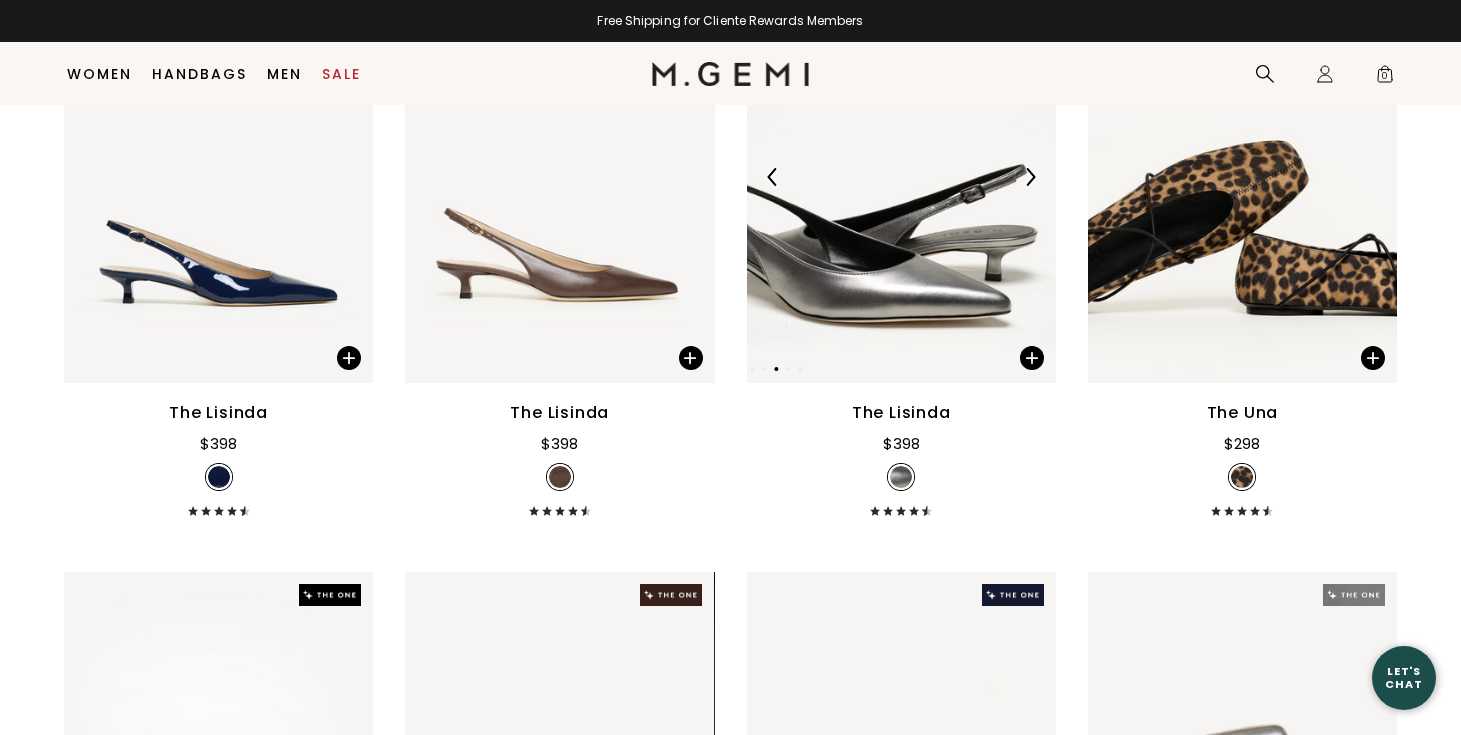 click at bounding box center (901, 177) 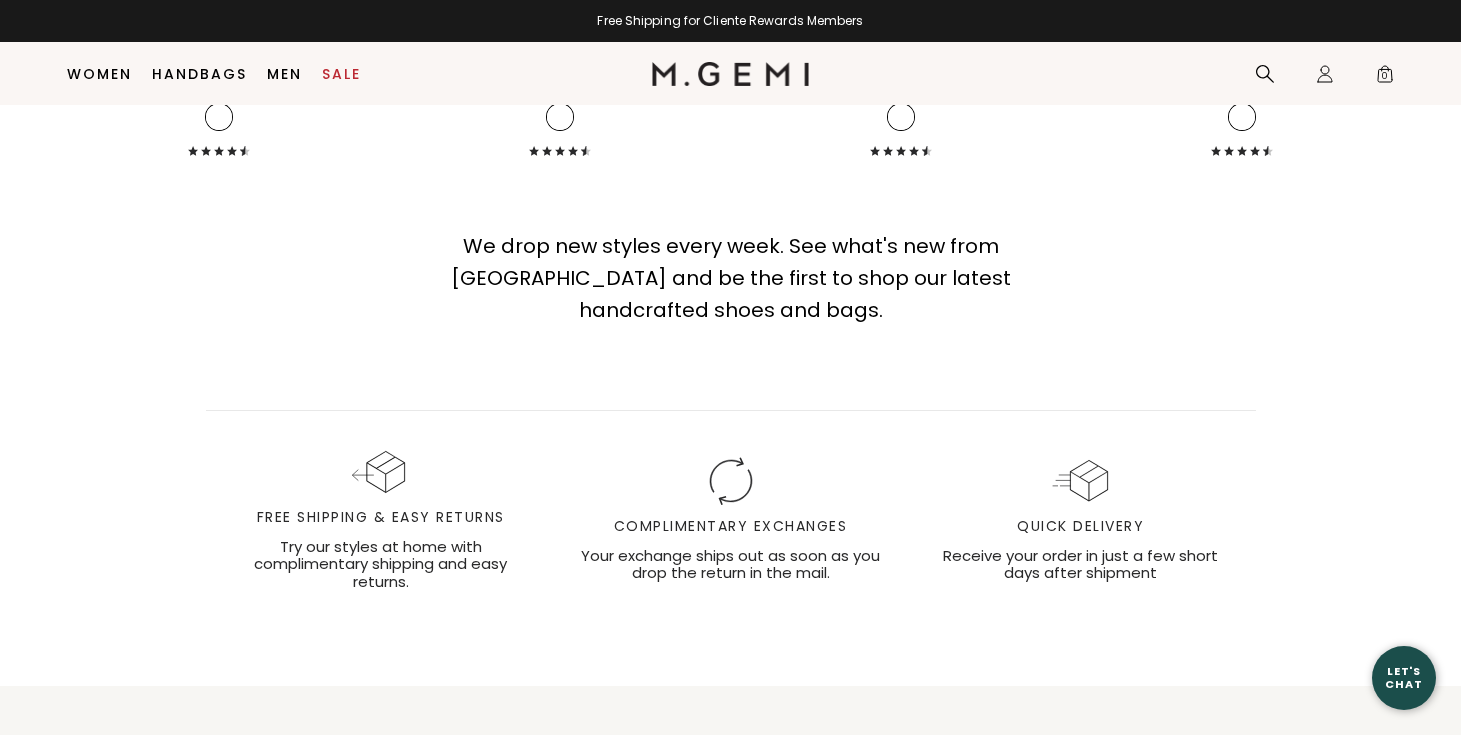 scroll, scrollTop: 8578, scrollLeft: 0, axis: vertical 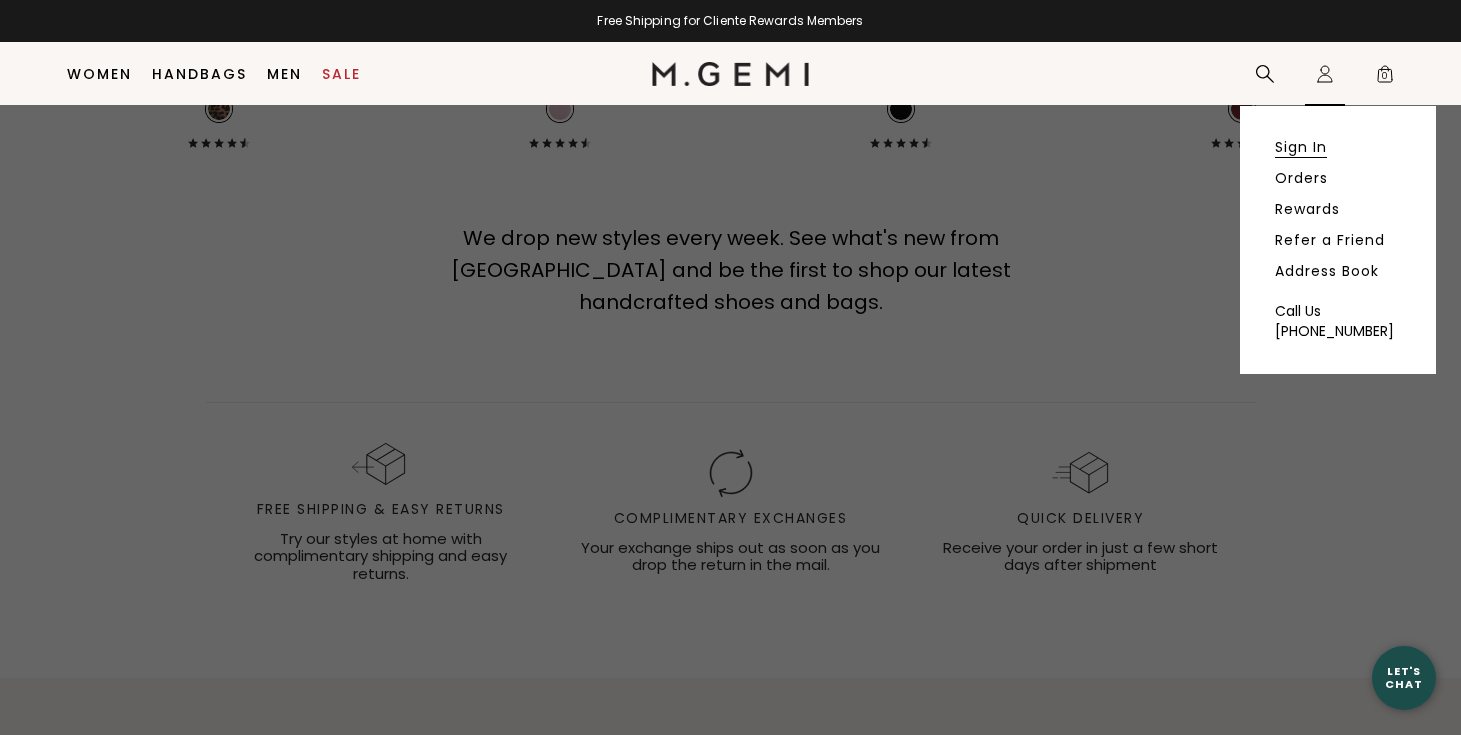 click on "Sign In" at bounding box center [1301, 147] 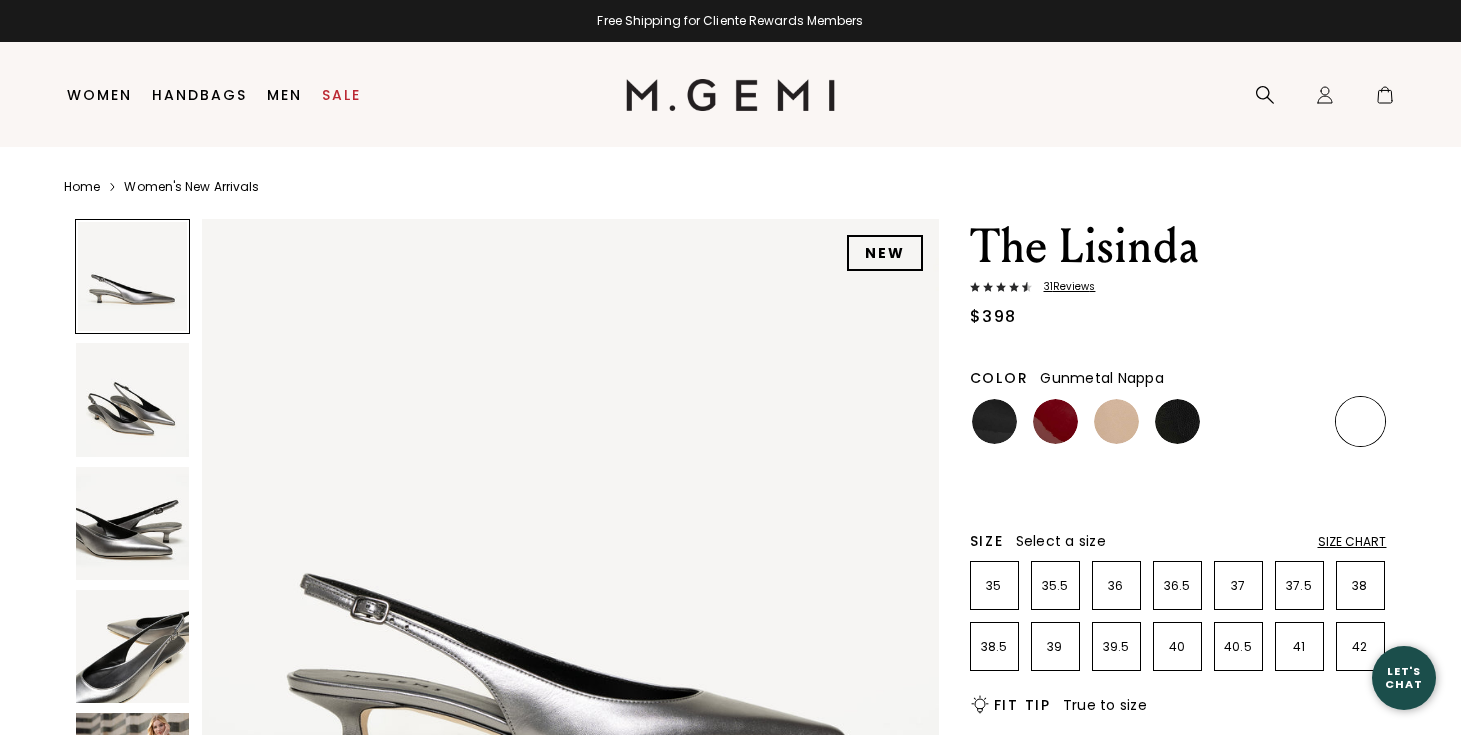 scroll, scrollTop: 0, scrollLeft: 0, axis: both 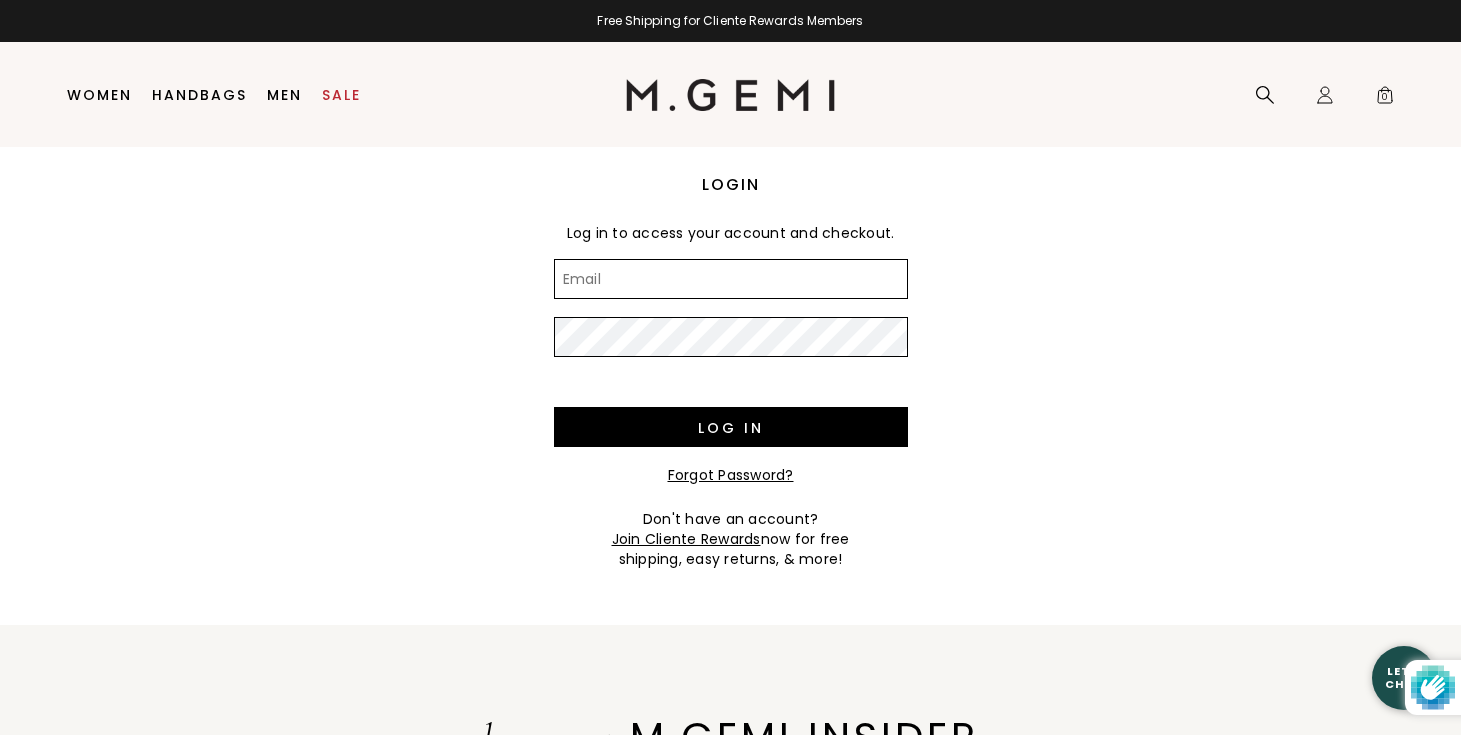 type on "[EMAIL_ADDRESS][DOMAIN_NAME]" 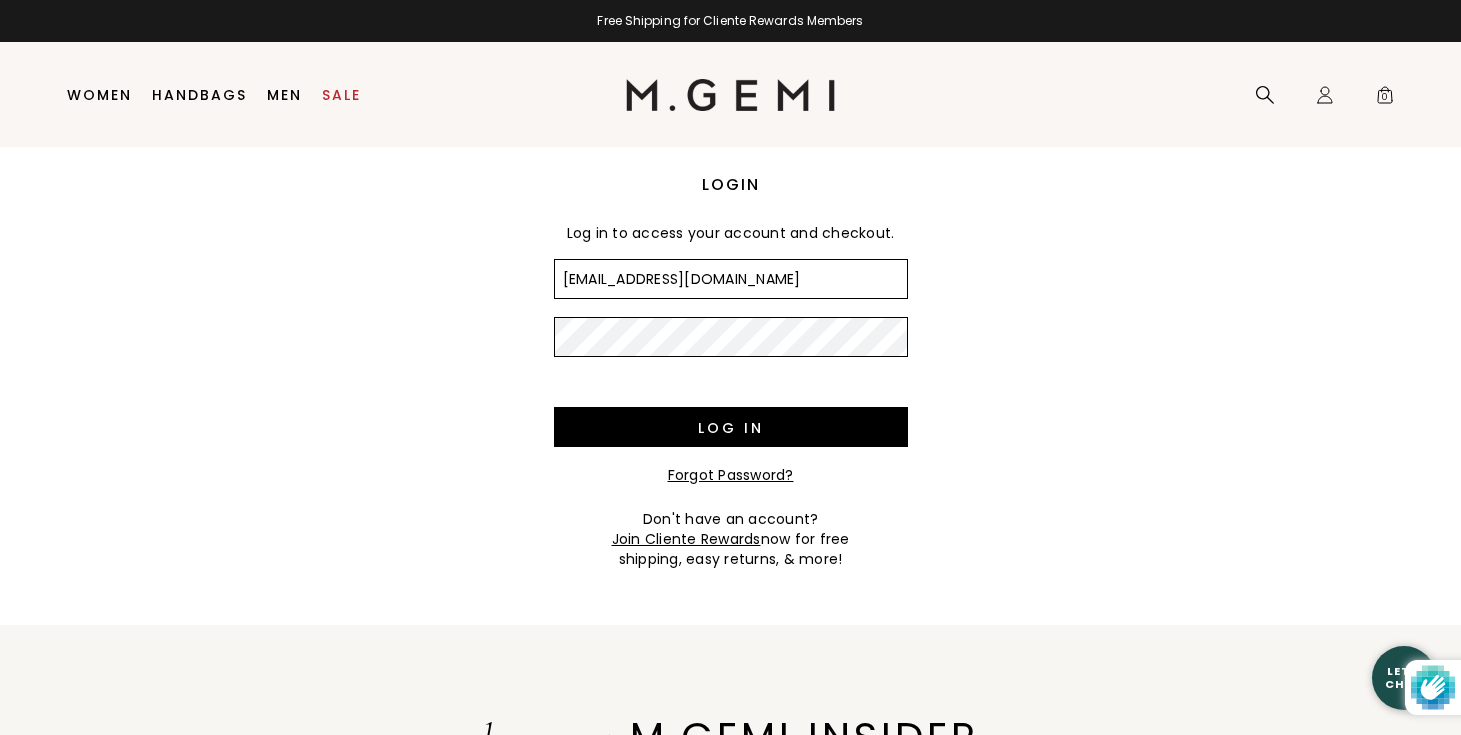 click on "Log in" at bounding box center [731, 427] 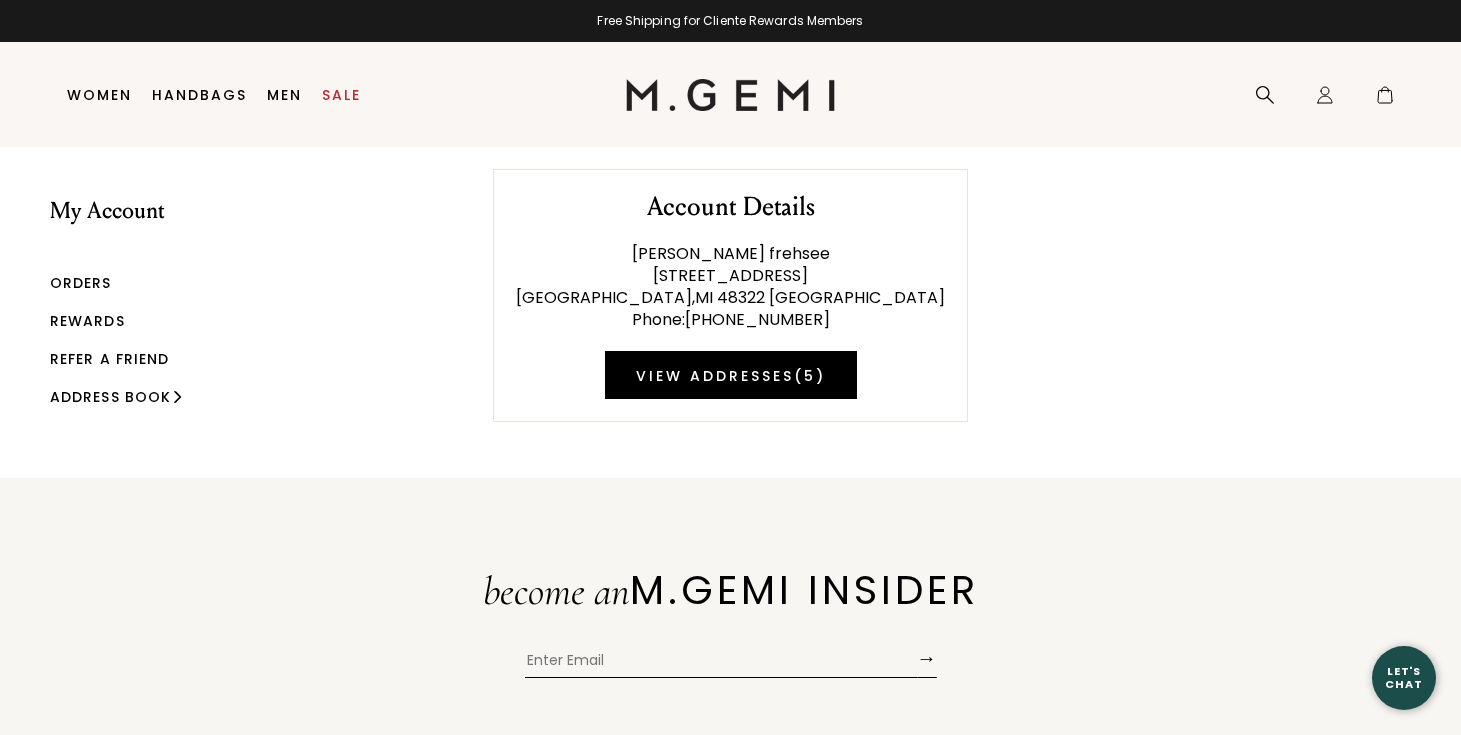 scroll, scrollTop: 0, scrollLeft: 0, axis: both 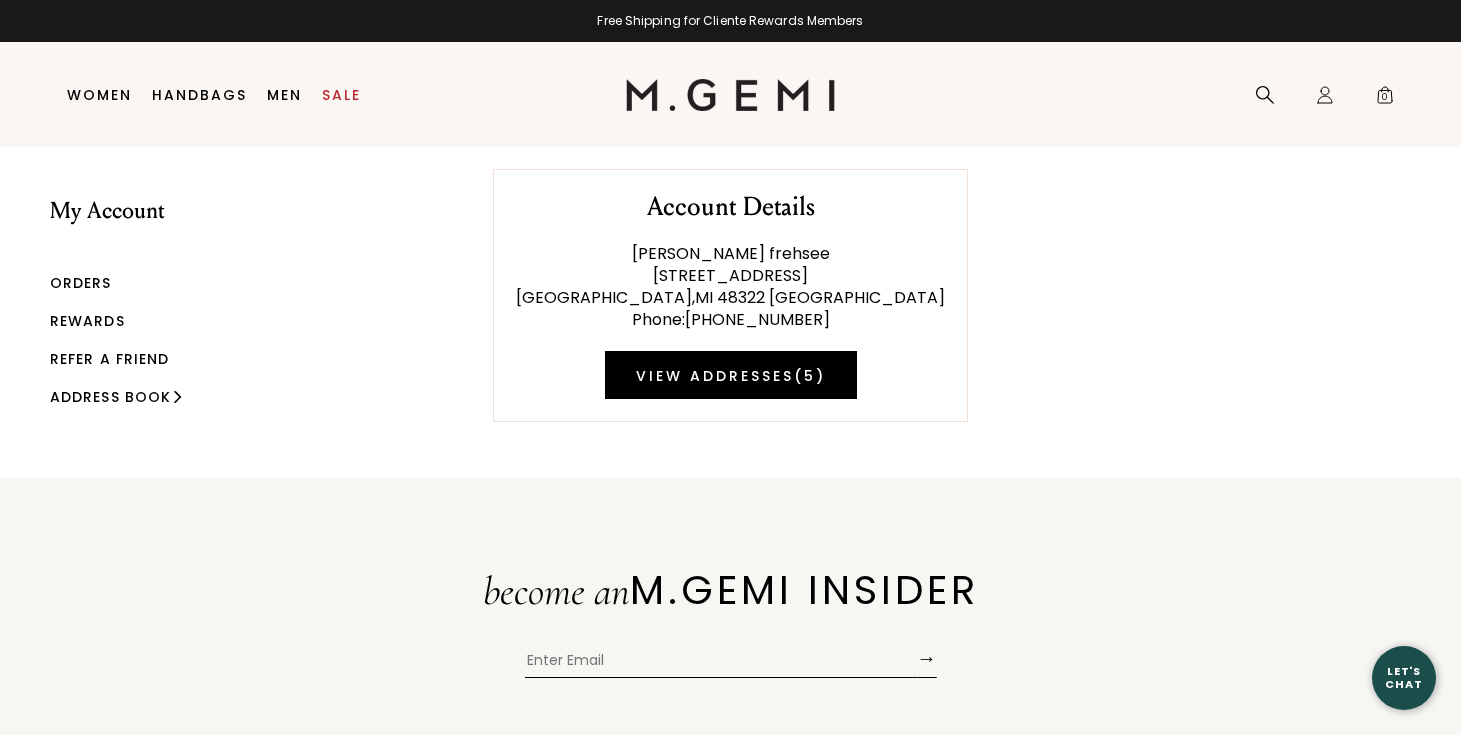 click on "Rewards" at bounding box center (87, 321) 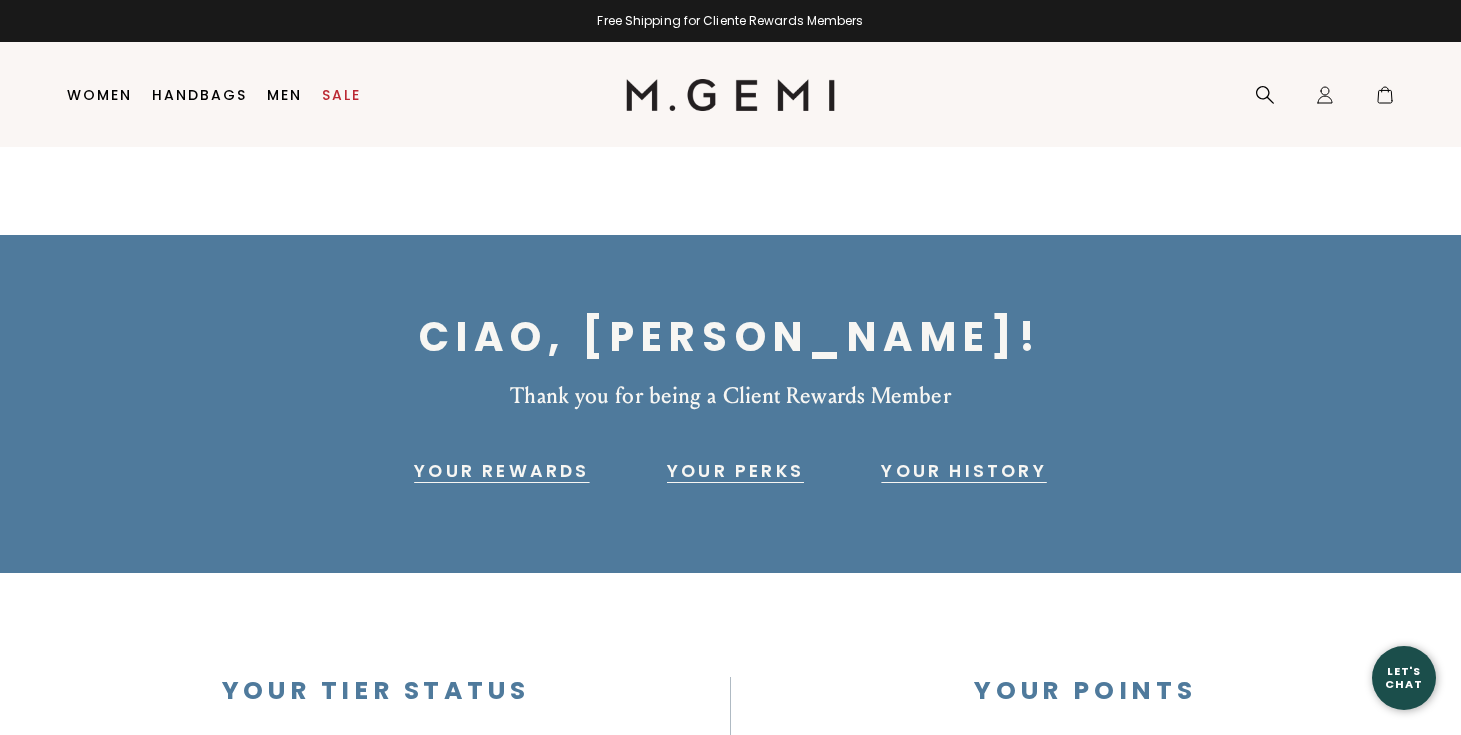scroll, scrollTop: 0, scrollLeft: 0, axis: both 